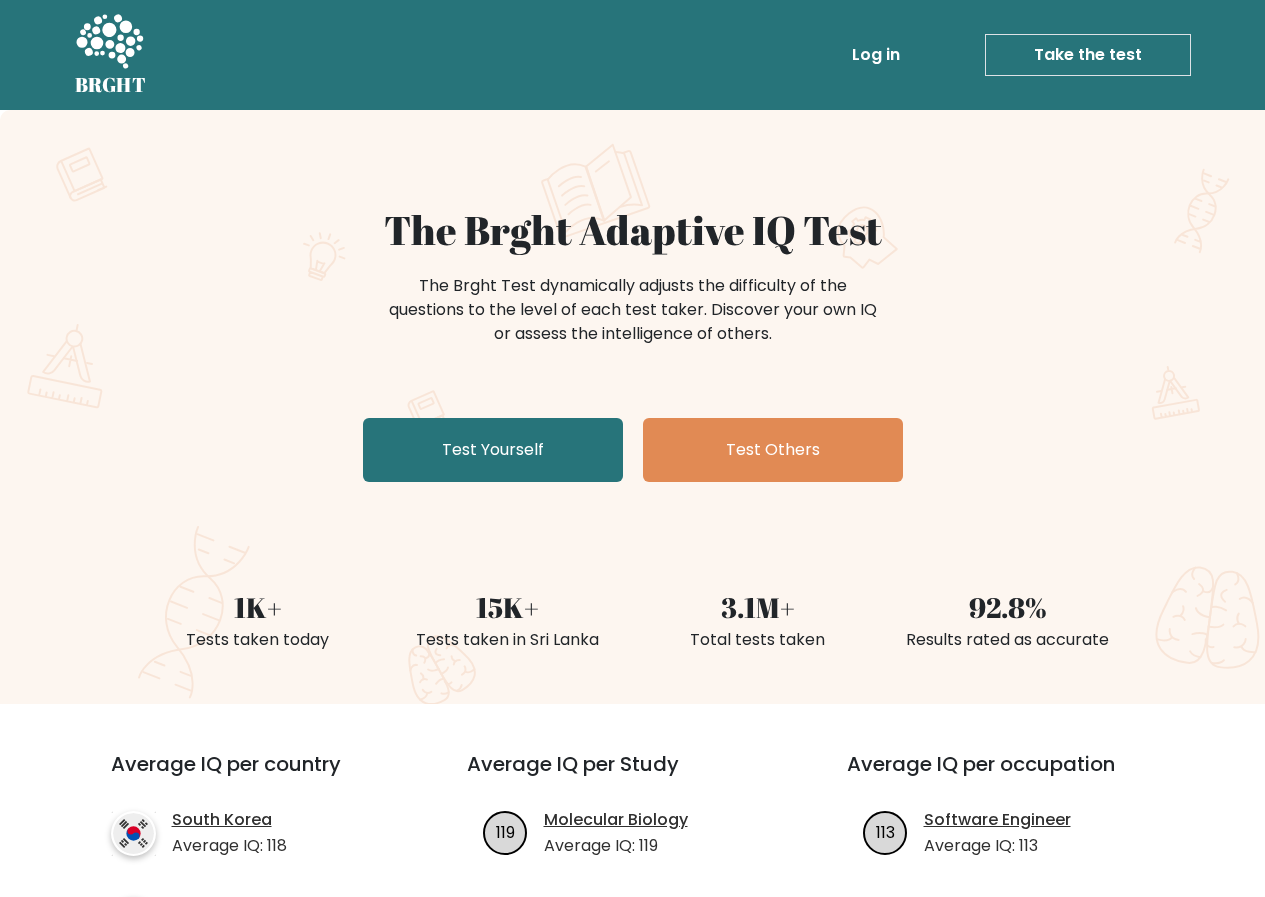 scroll, scrollTop: 0, scrollLeft: 0, axis: both 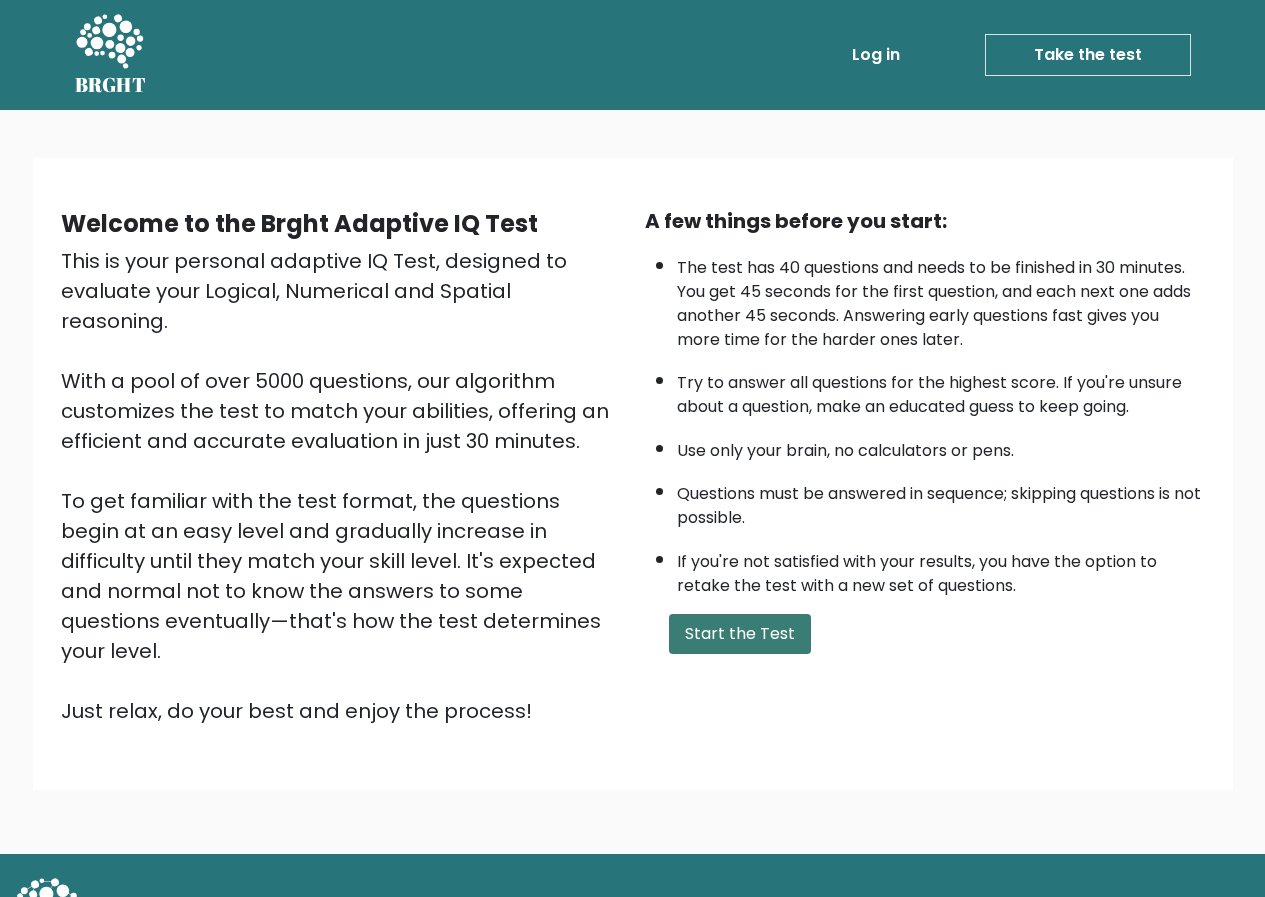 click on "Start the Test" at bounding box center [740, 634] 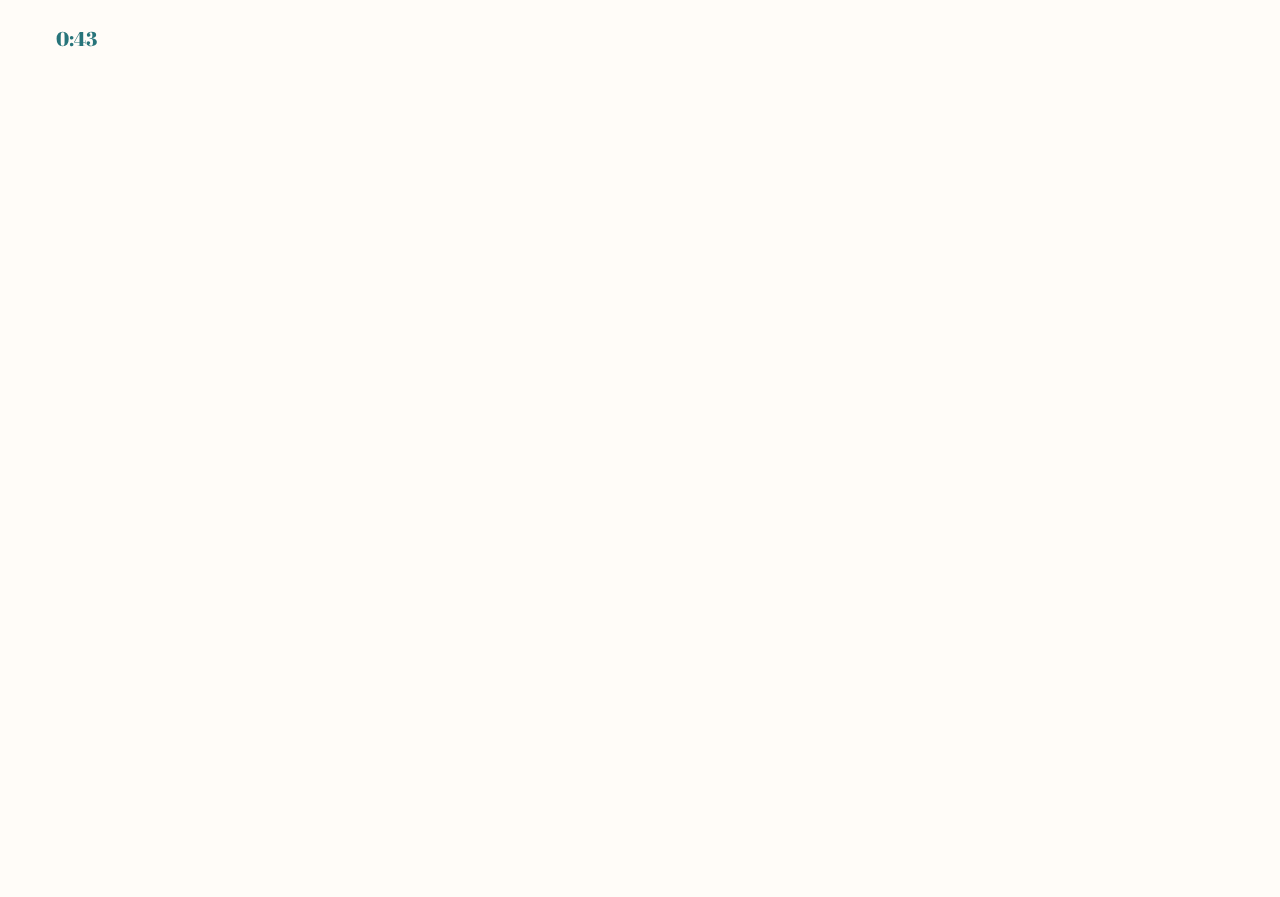 scroll, scrollTop: 0, scrollLeft: 0, axis: both 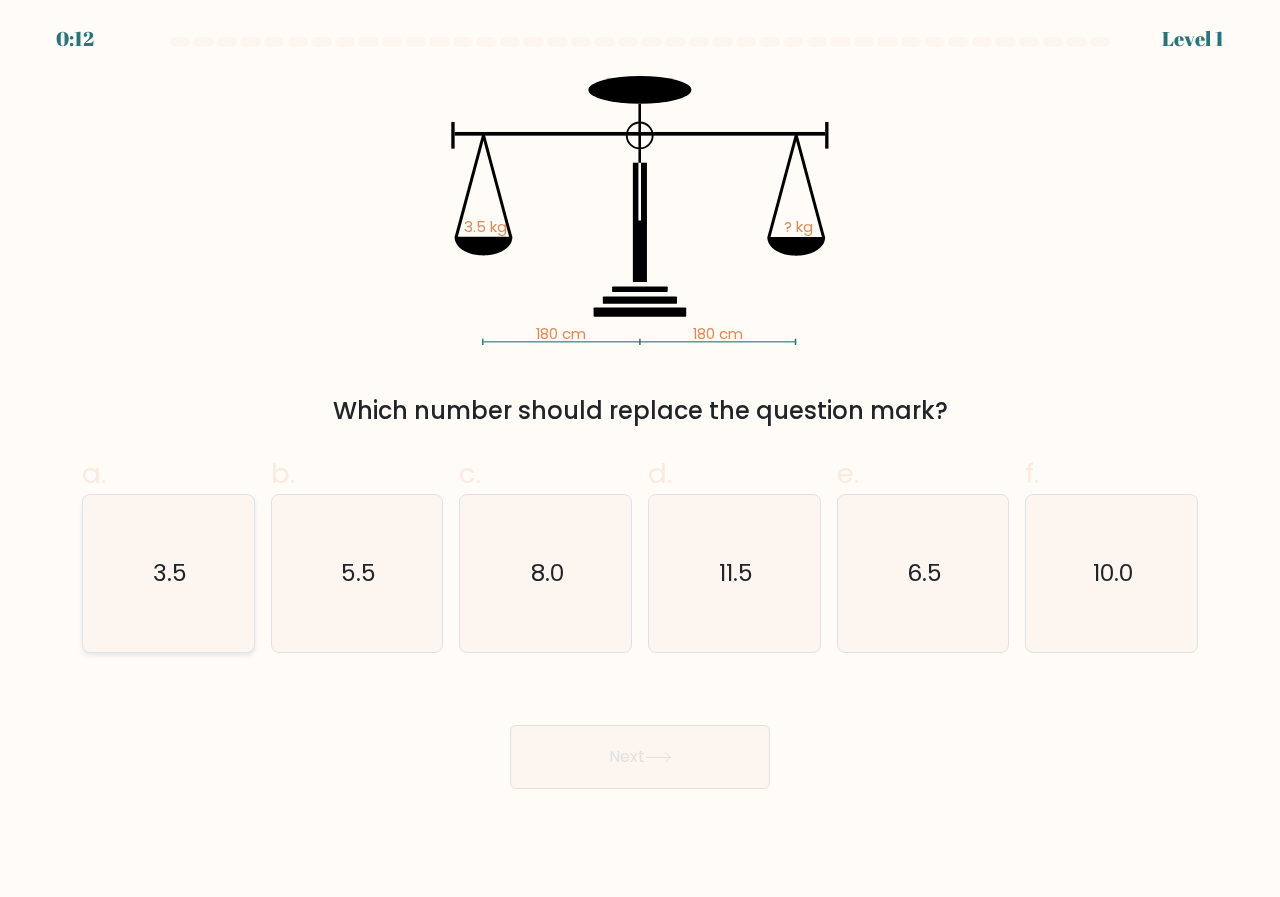 click on "a.
3.5" at bounding box center (640, 455) 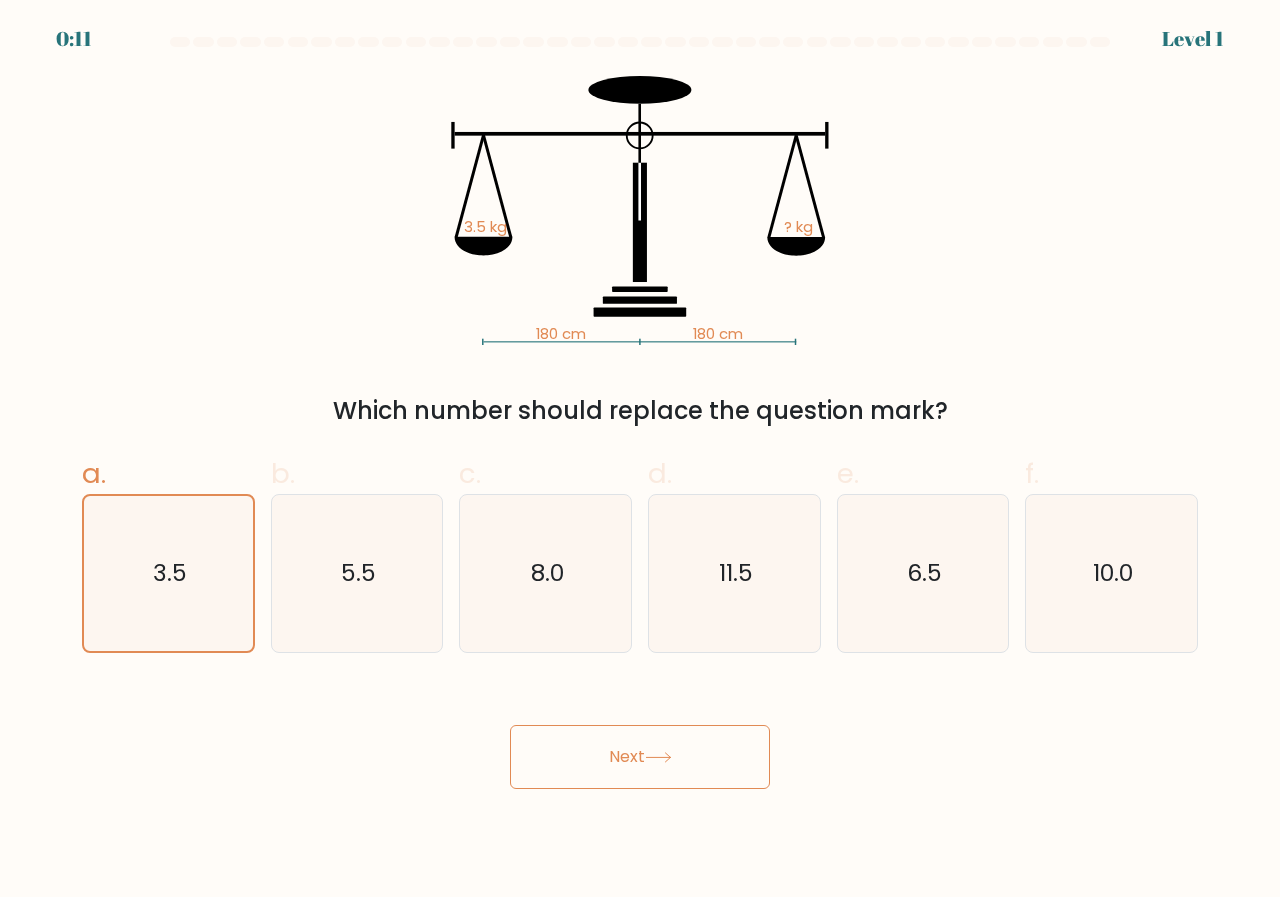 click on "Next" at bounding box center (640, 757) 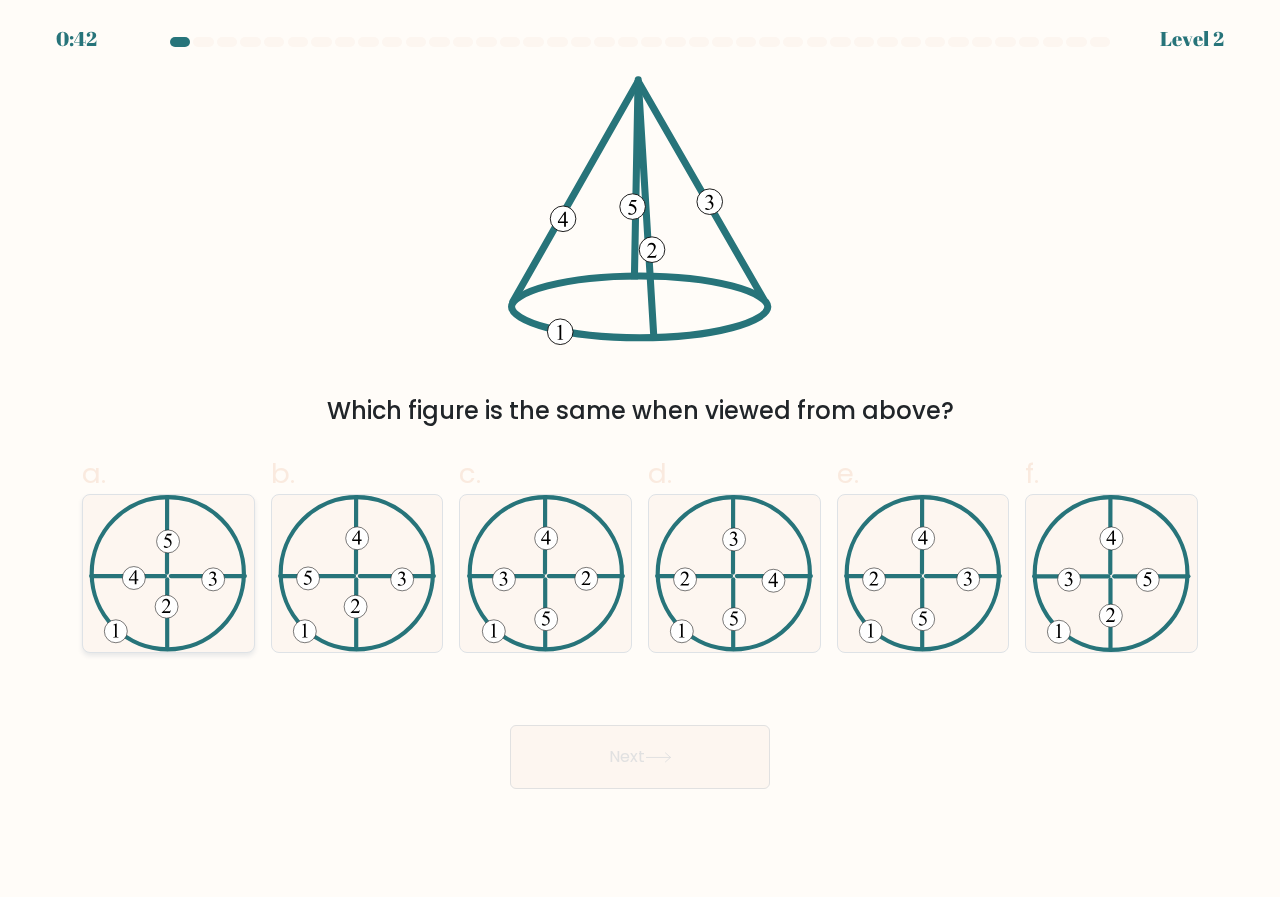click at bounding box center (168, 541) 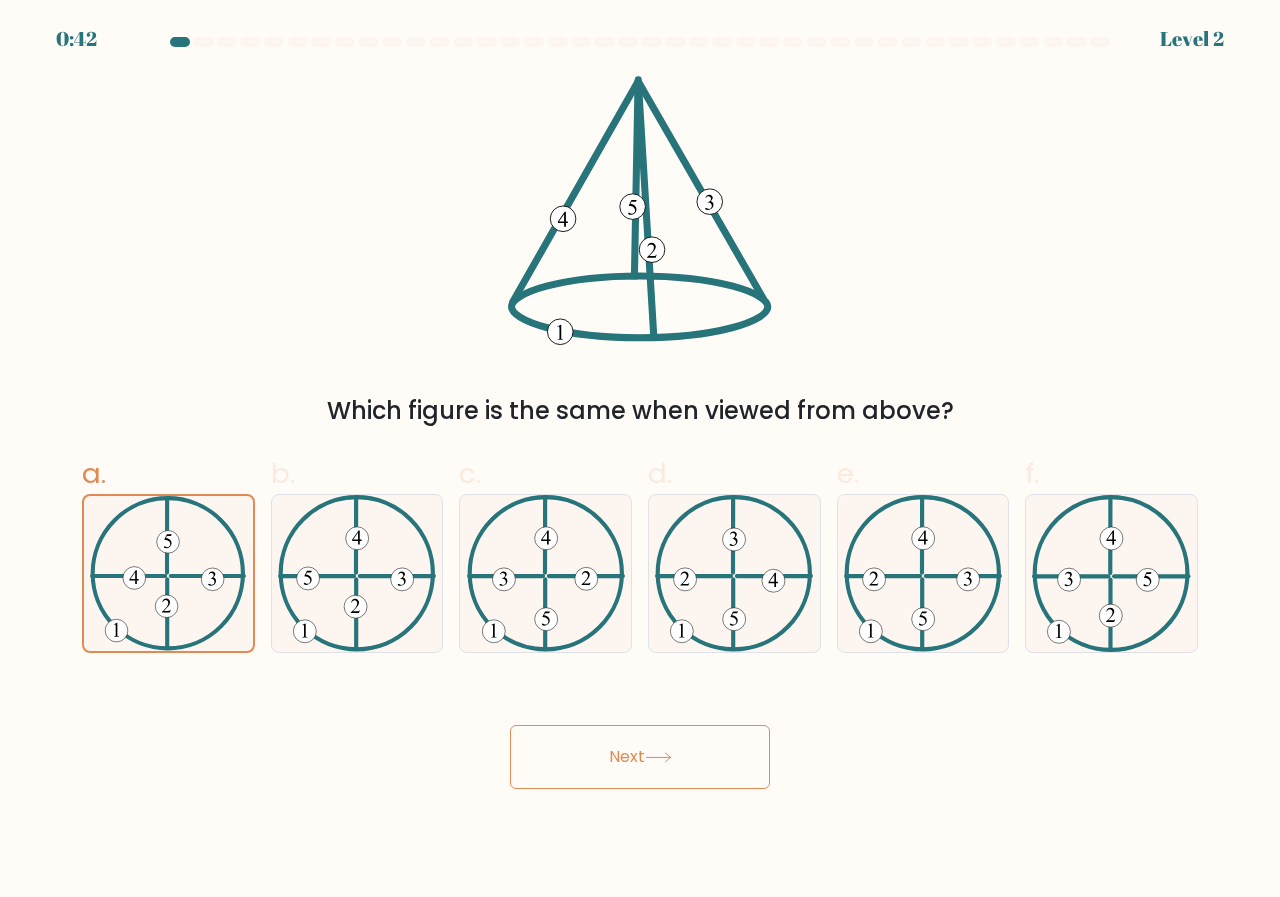 click on "Next" at bounding box center (640, 757) 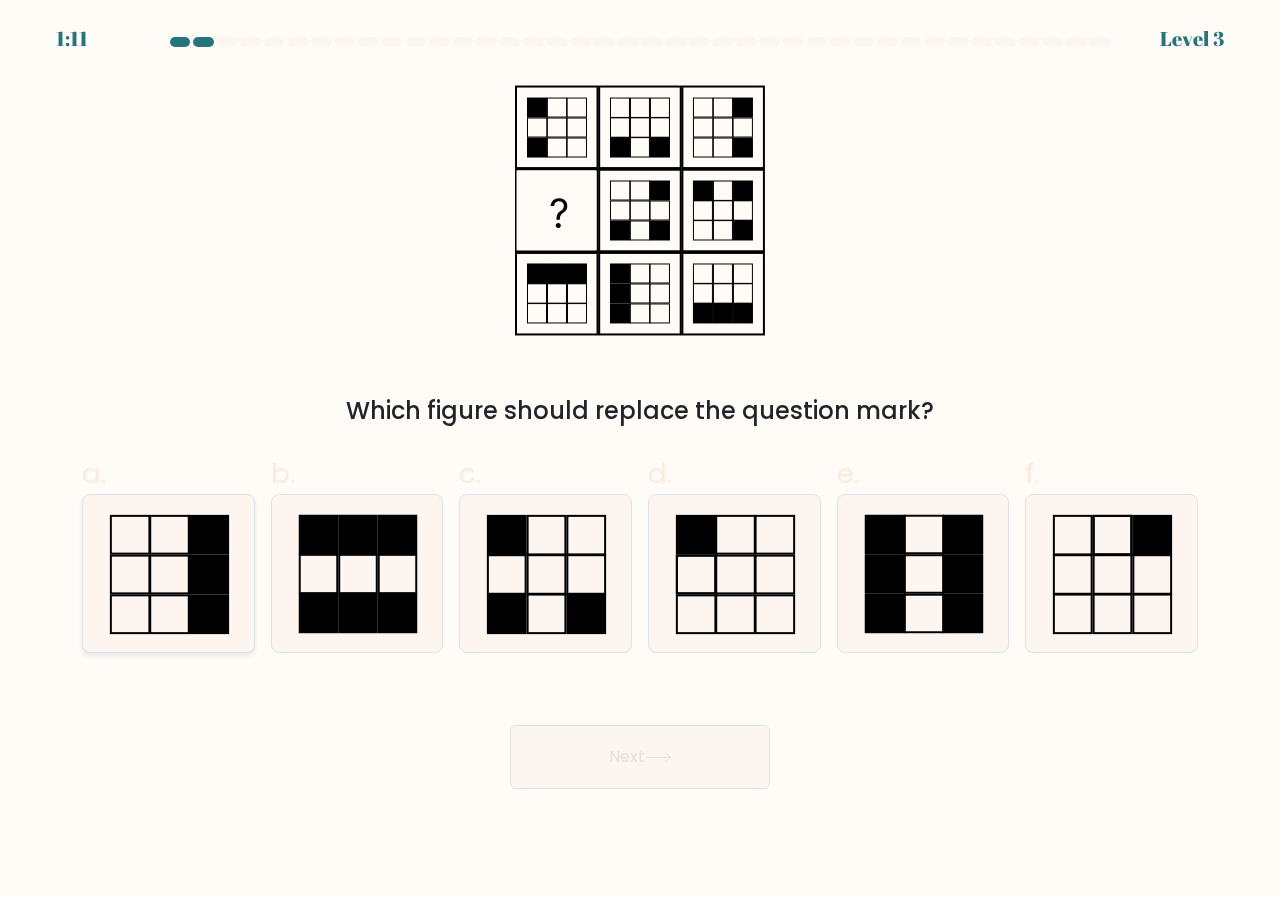 click at bounding box center [168, 573] 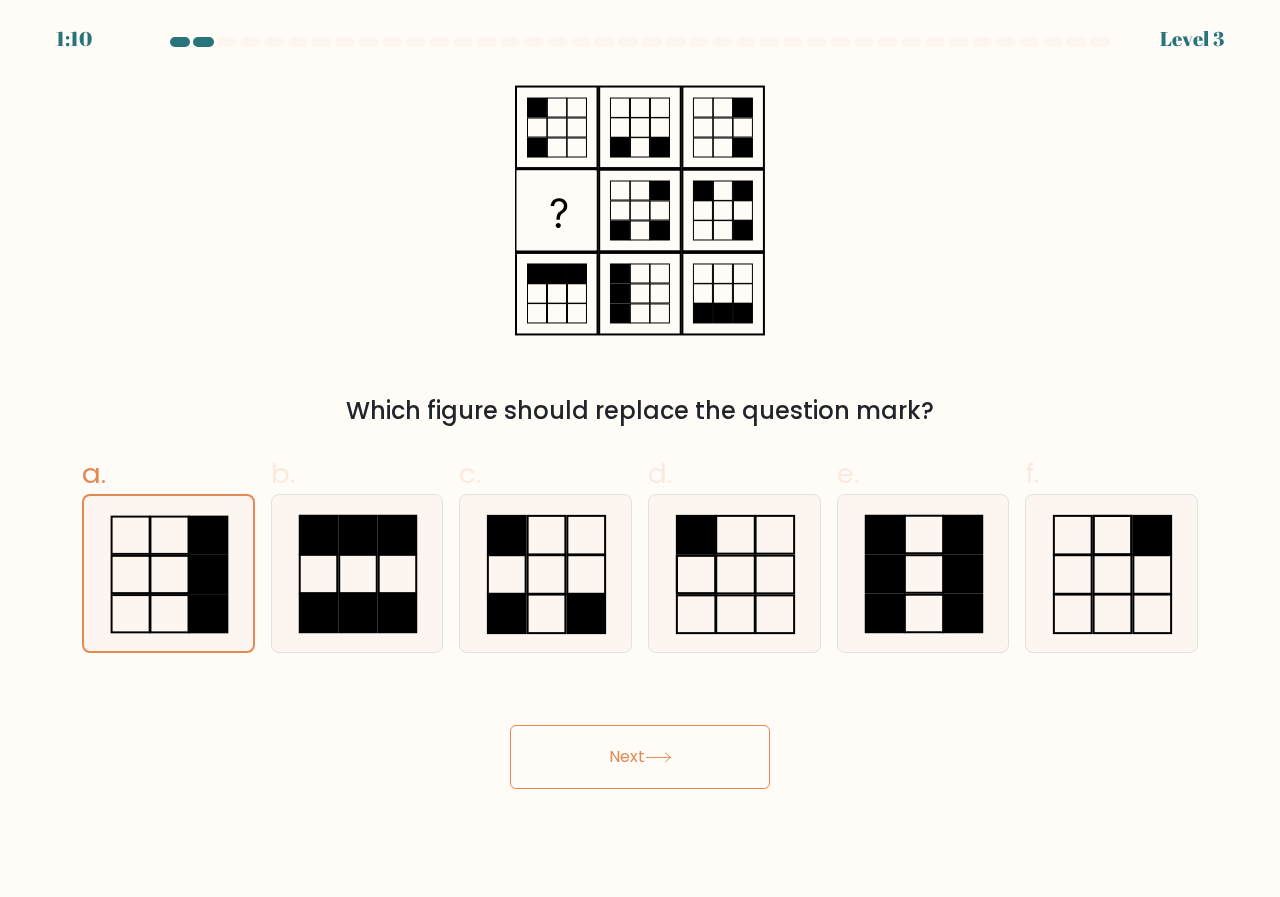 click on "1:10
Level 3" at bounding box center [640, 448] 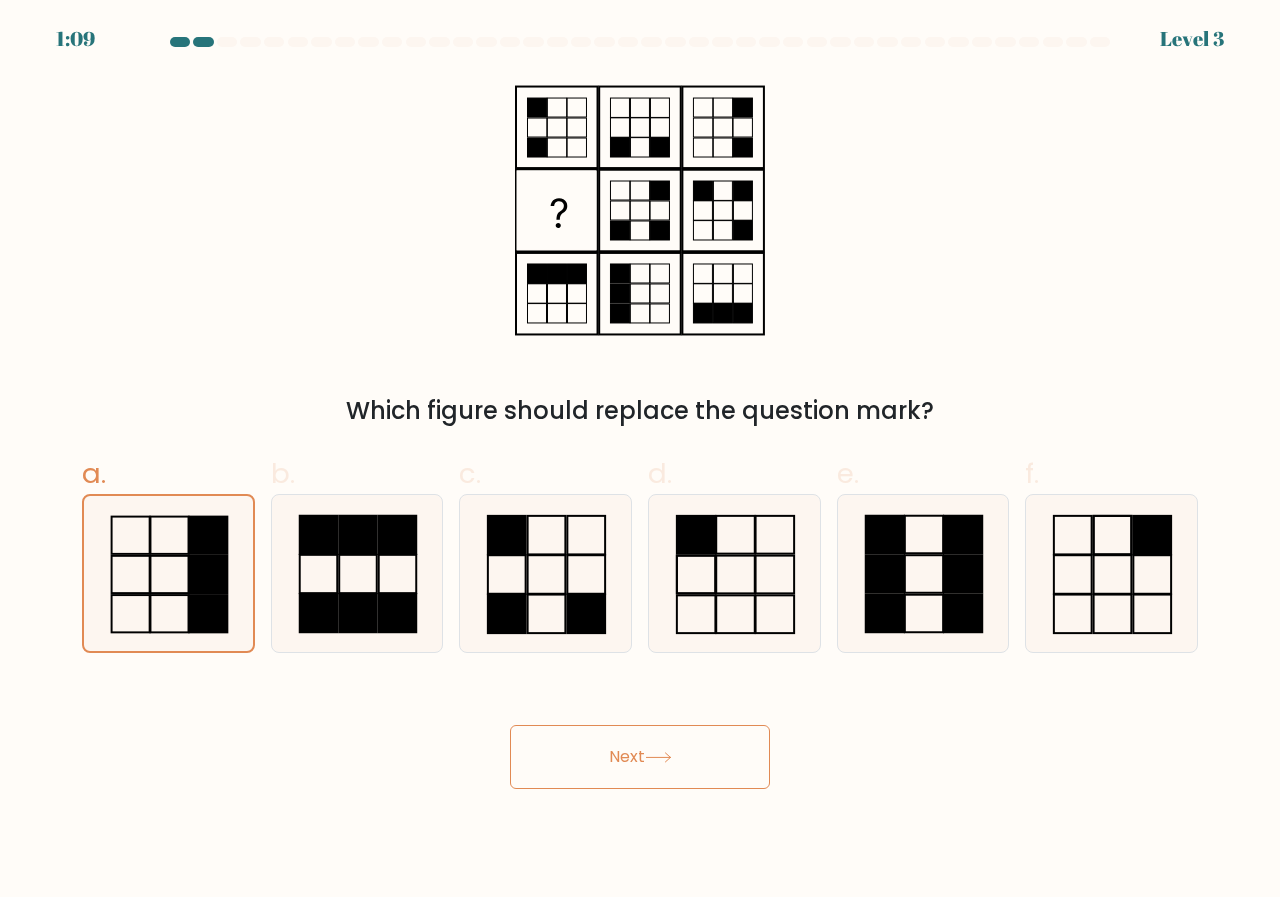 click on "Next" at bounding box center (640, 757) 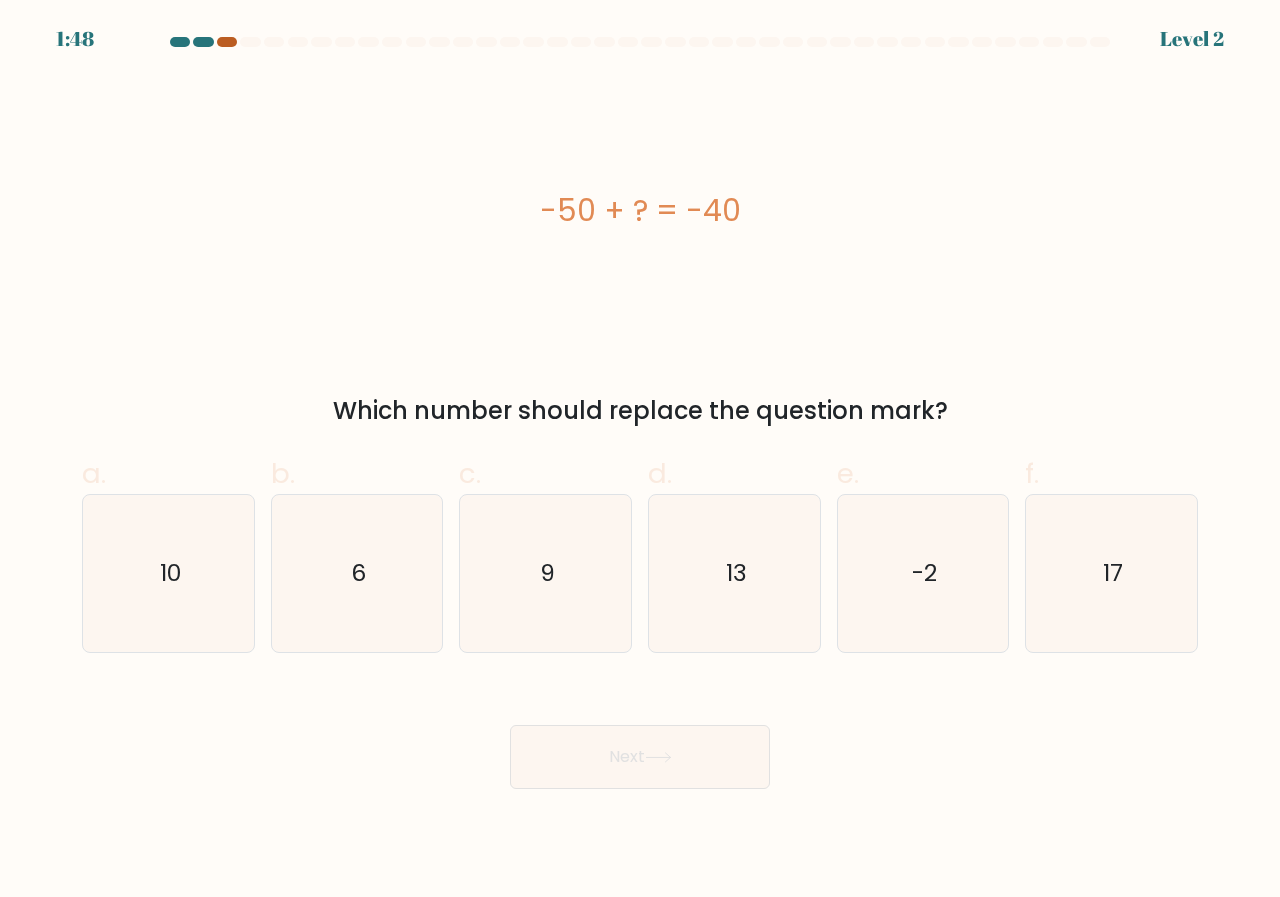 click at bounding box center (227, 42) 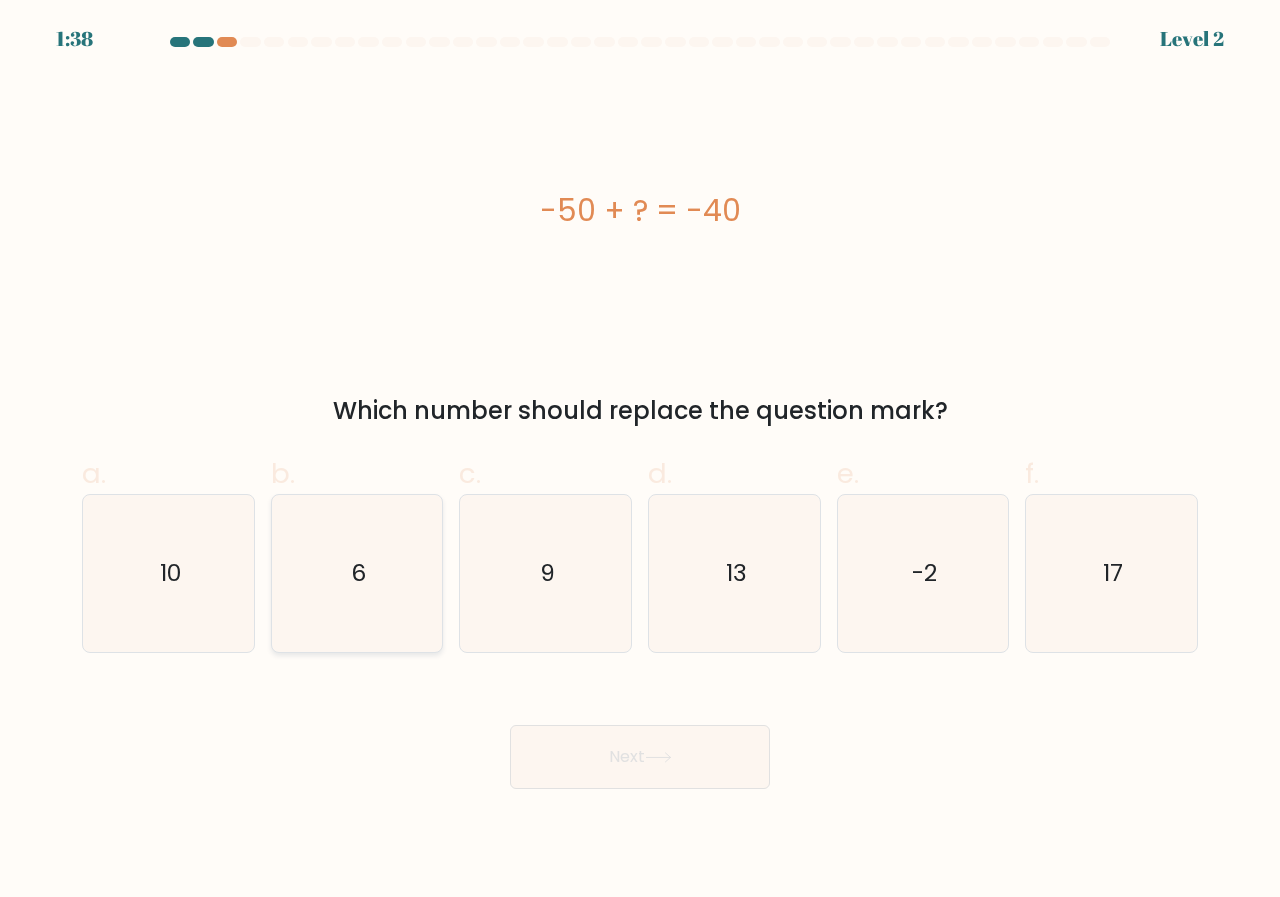 drag, startPoint x: 144, startPoint y: 613, endPoint x: 289, endPoint y: 622, distance: 145.27904 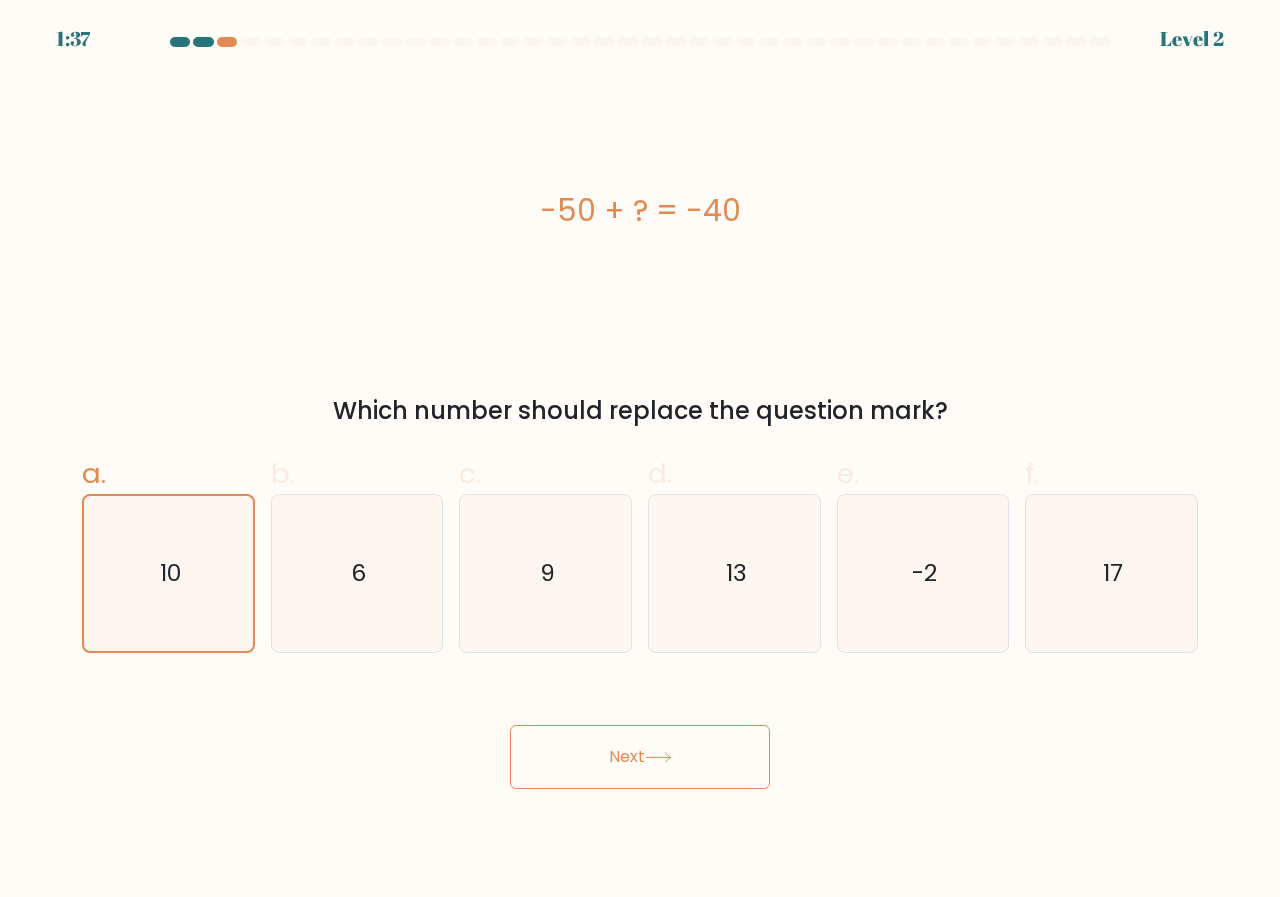 click on "Next" at bounding box center [640, 757] 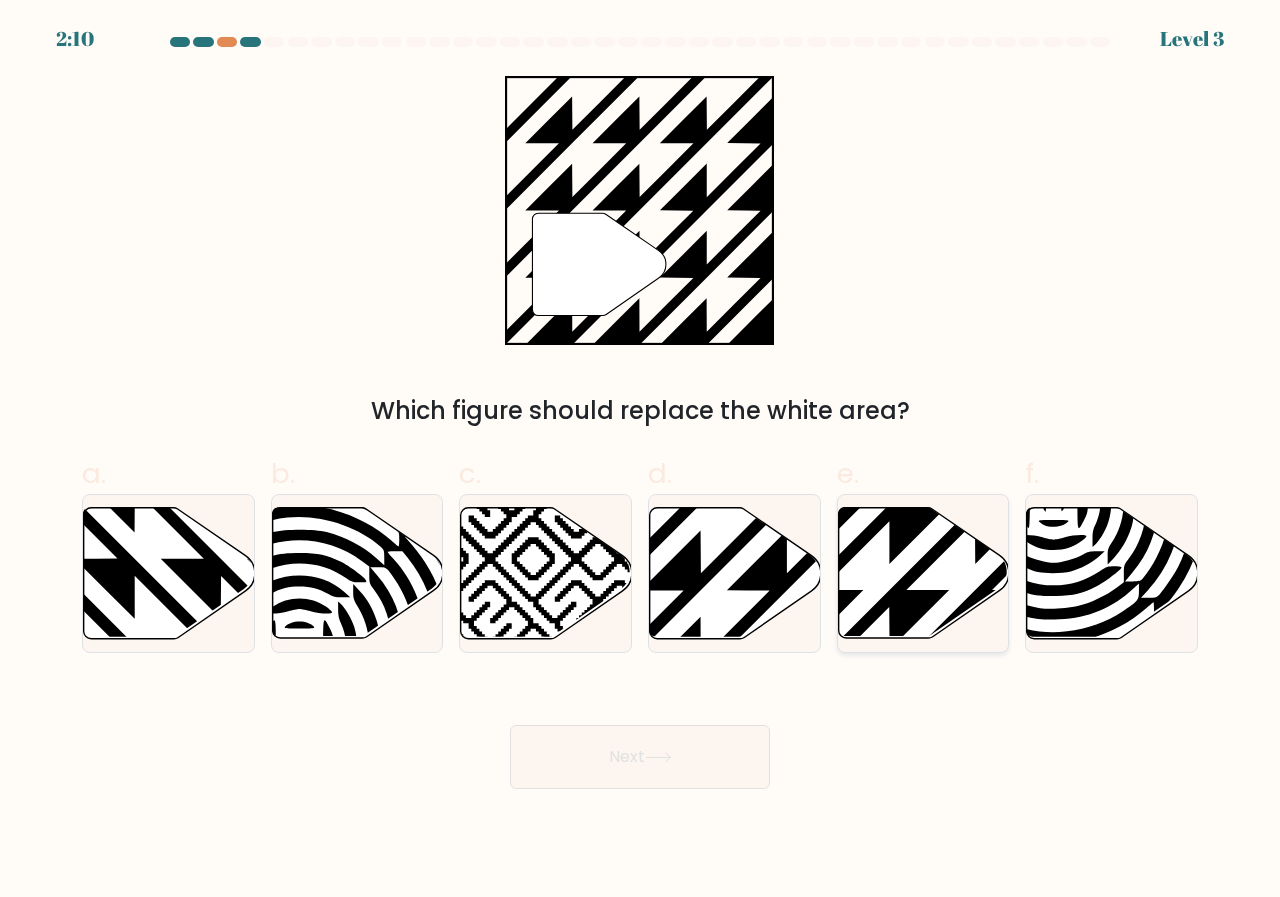 click at bounding box center [975, 504] 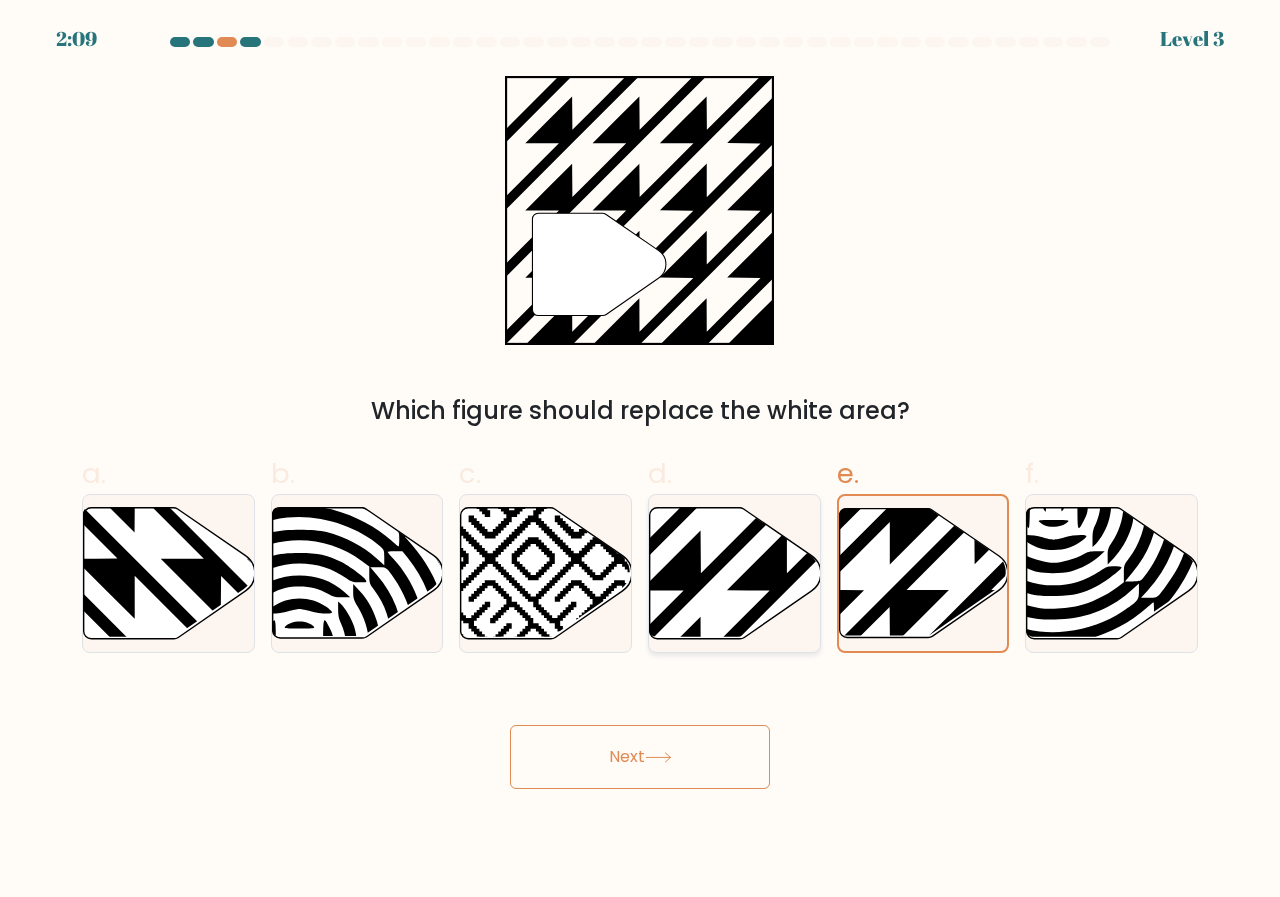 click at bounding box center [787, 504] 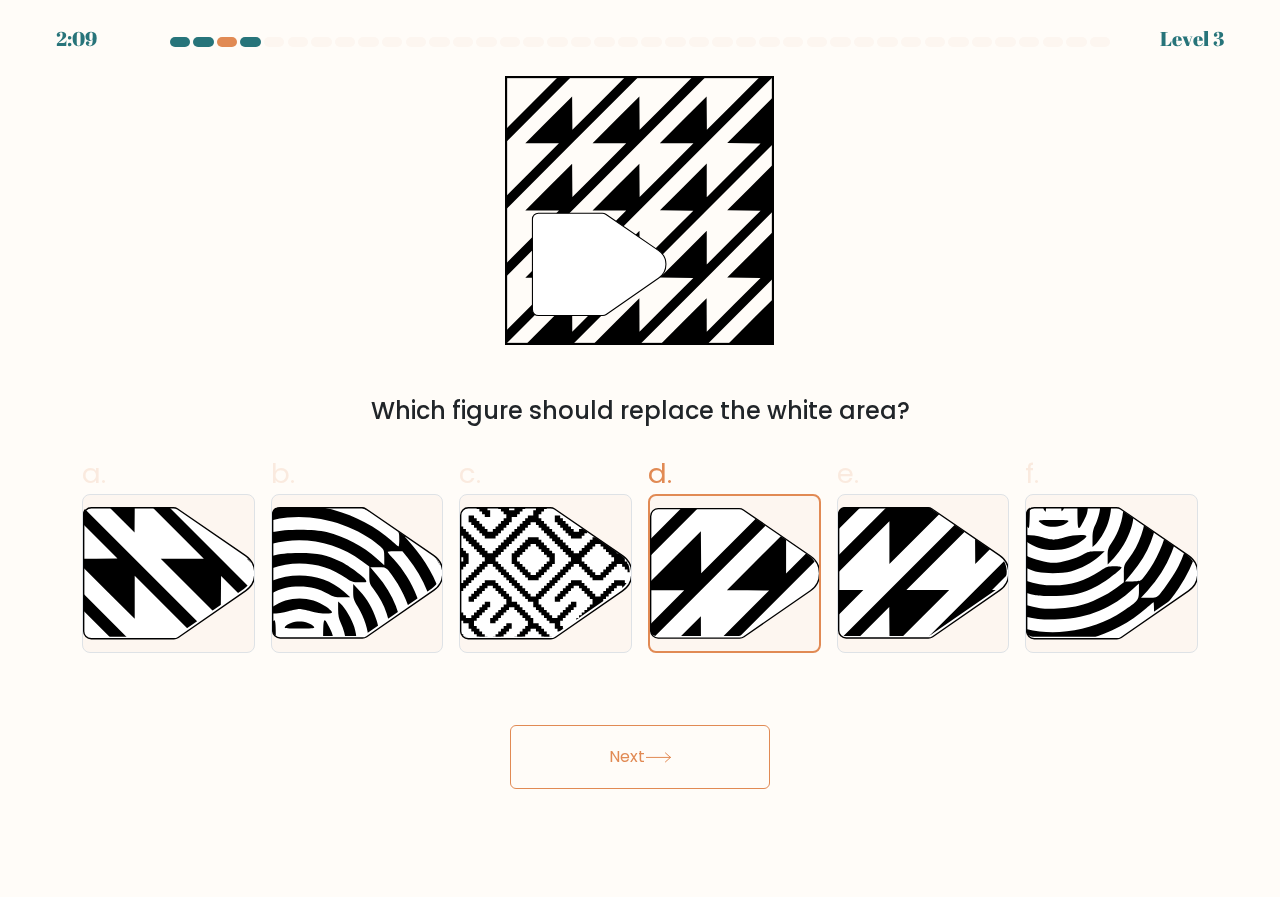 click on "Next" at bounding box center [640, 757] 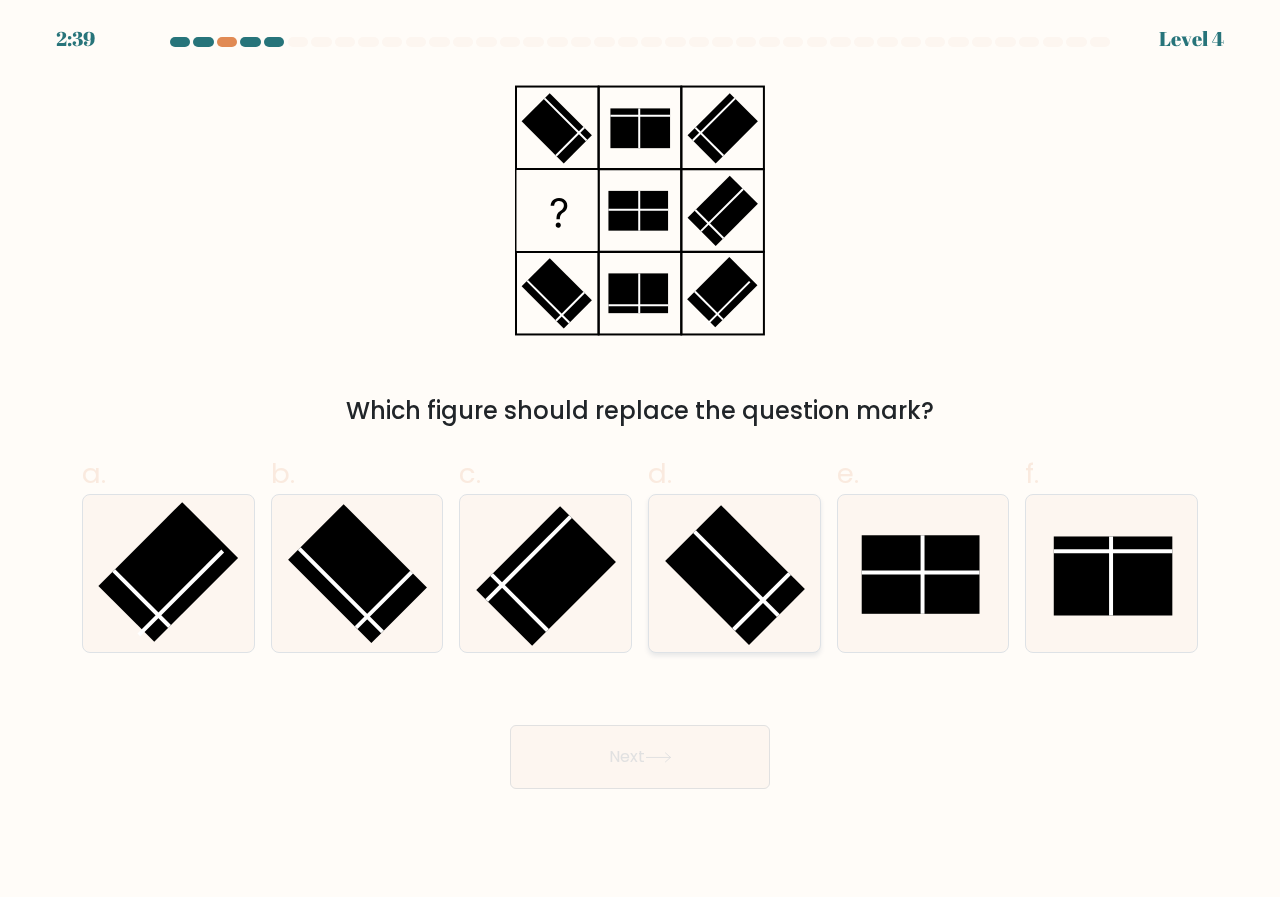 click at bounding box center [734, 573] 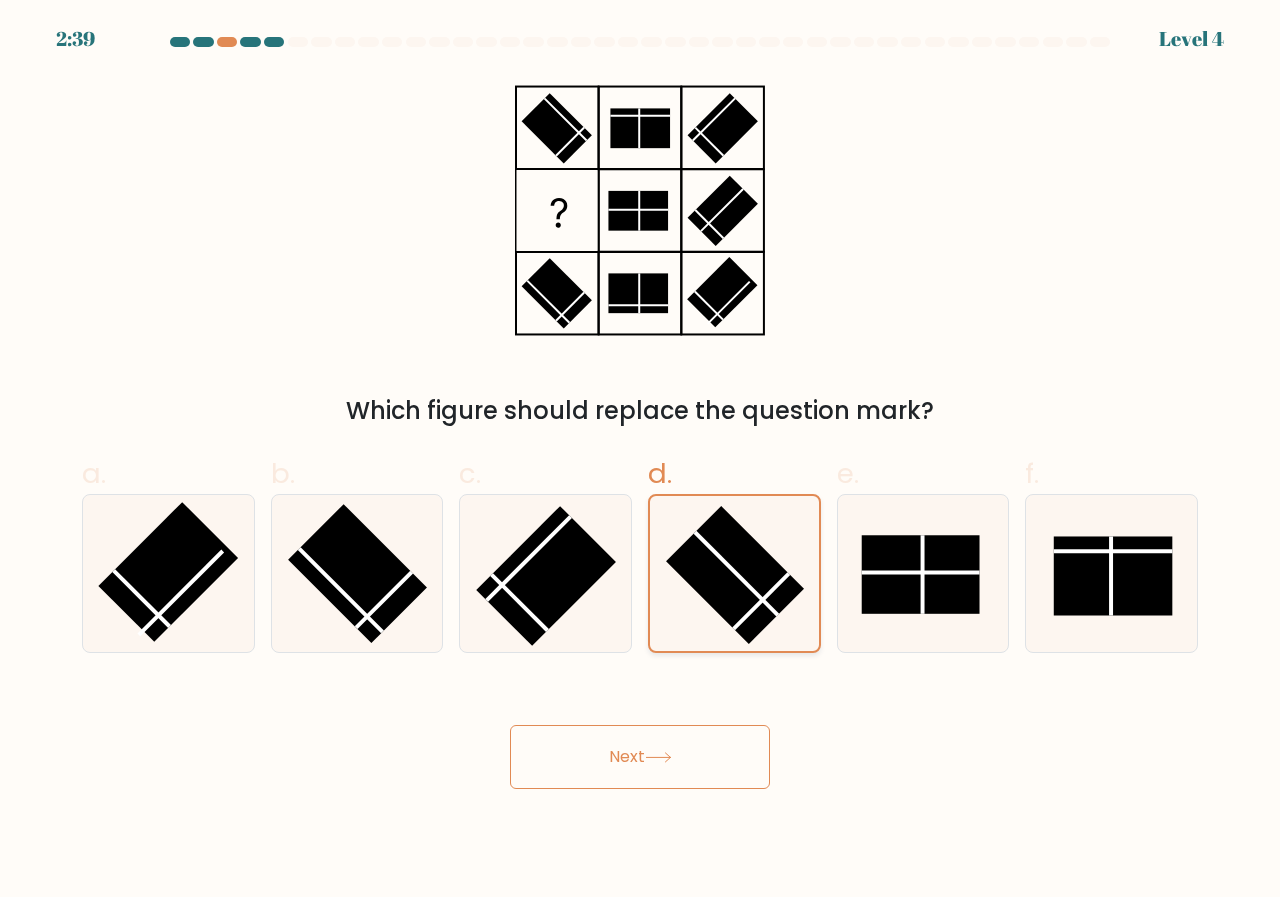 click at bounding box center (734, 573) 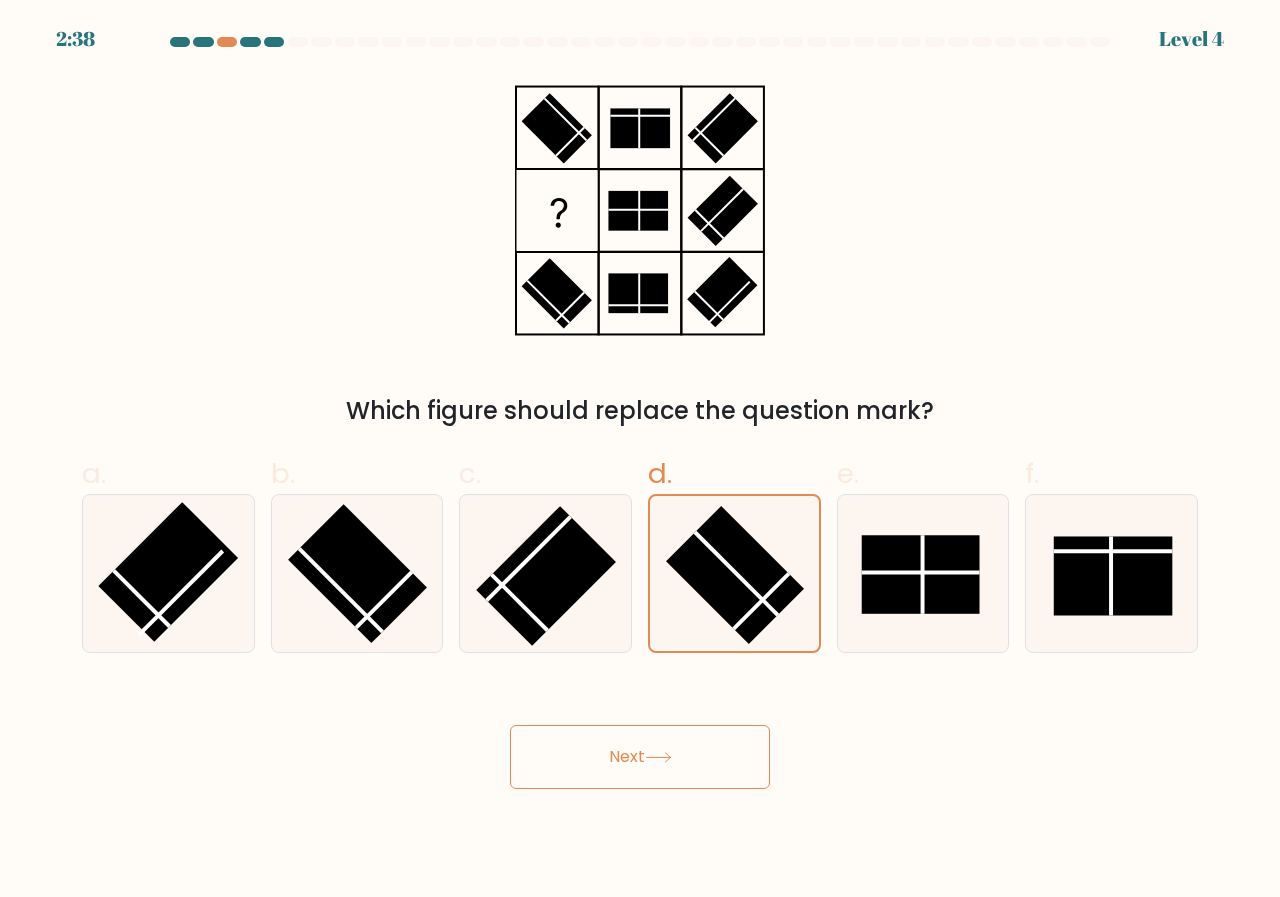 click on "Next" at bounding box center (640, 757) 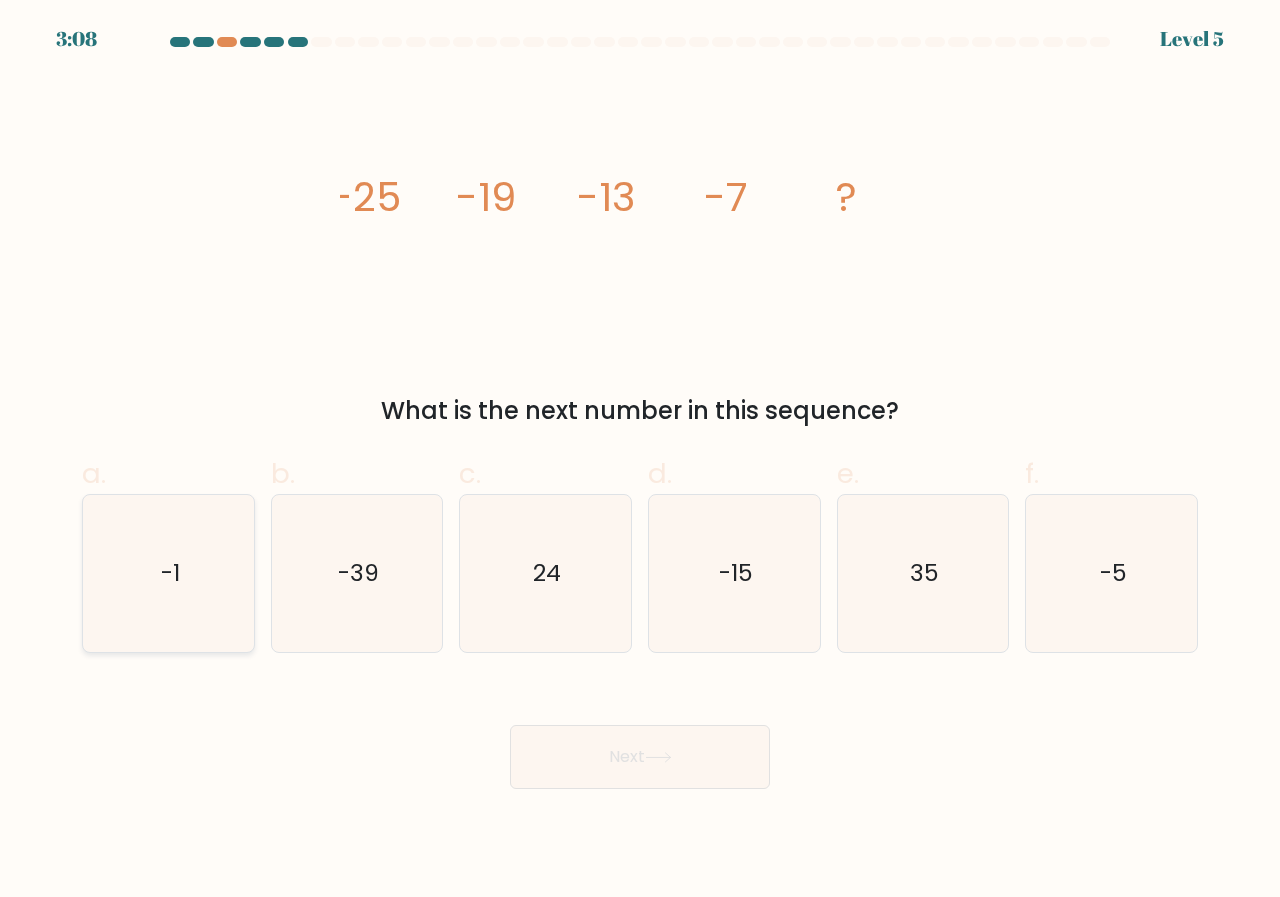 click on "-1" at bounding box center (169, 573) 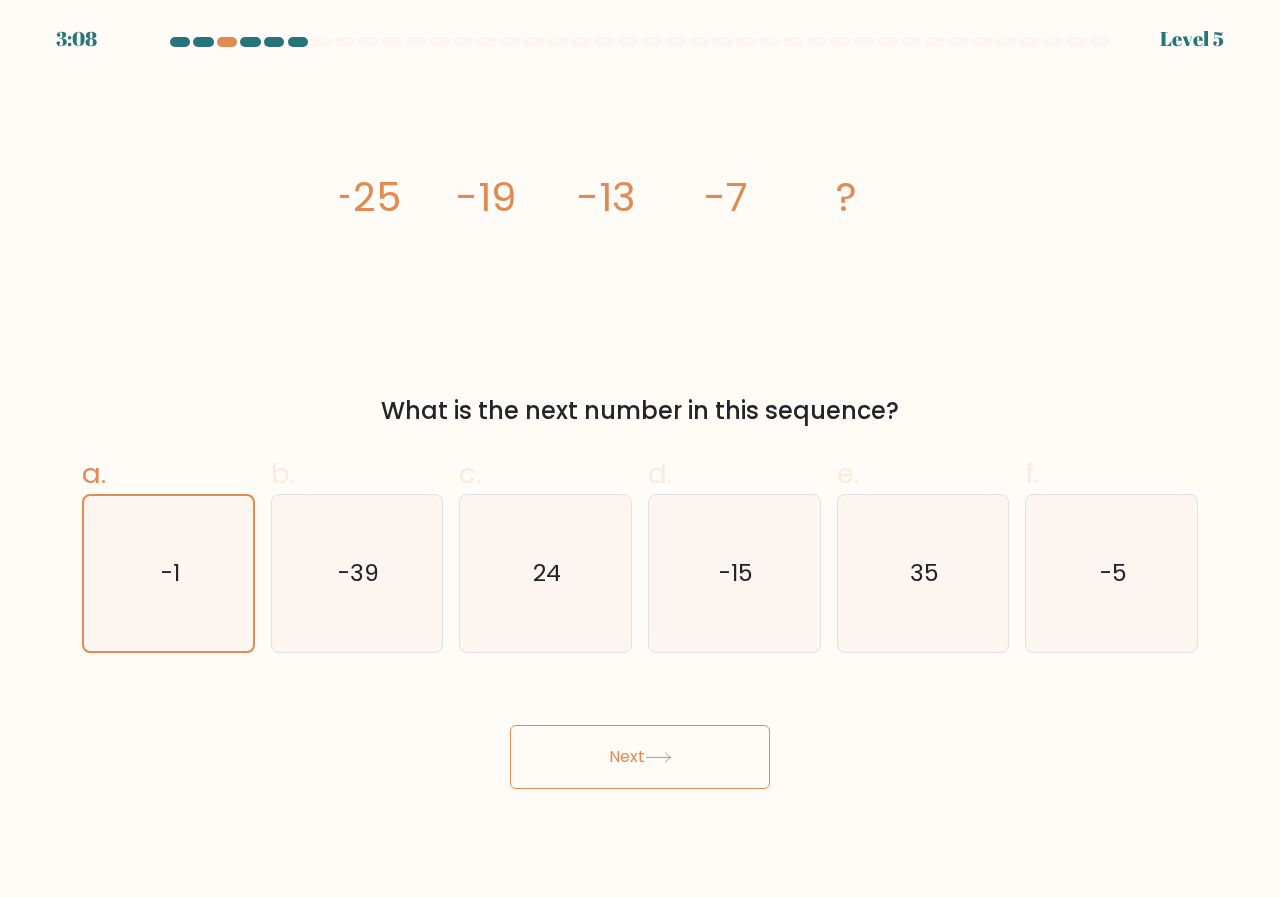 click on "Next" at bounding box center [640, 757] 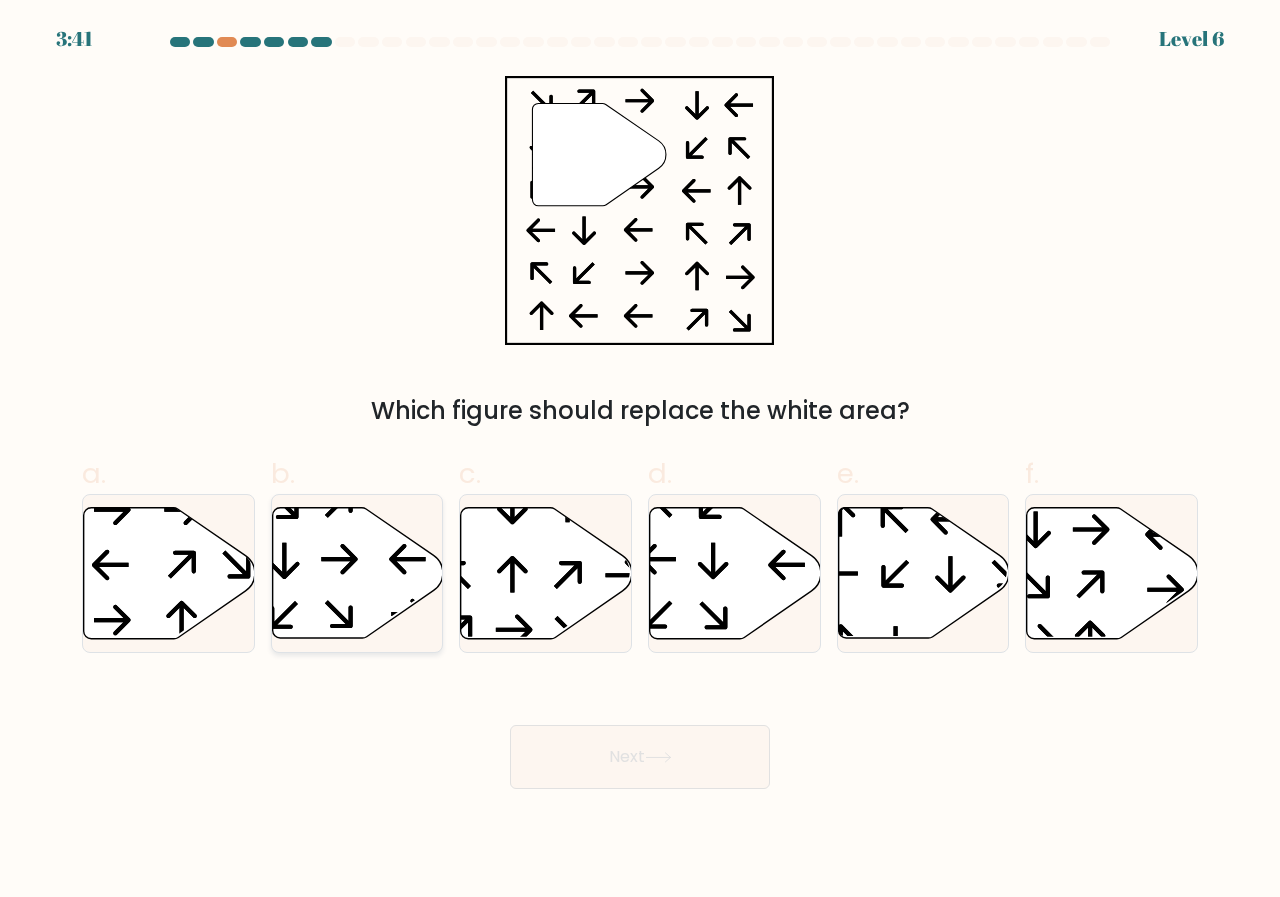 click at bounding box center [339, 559] 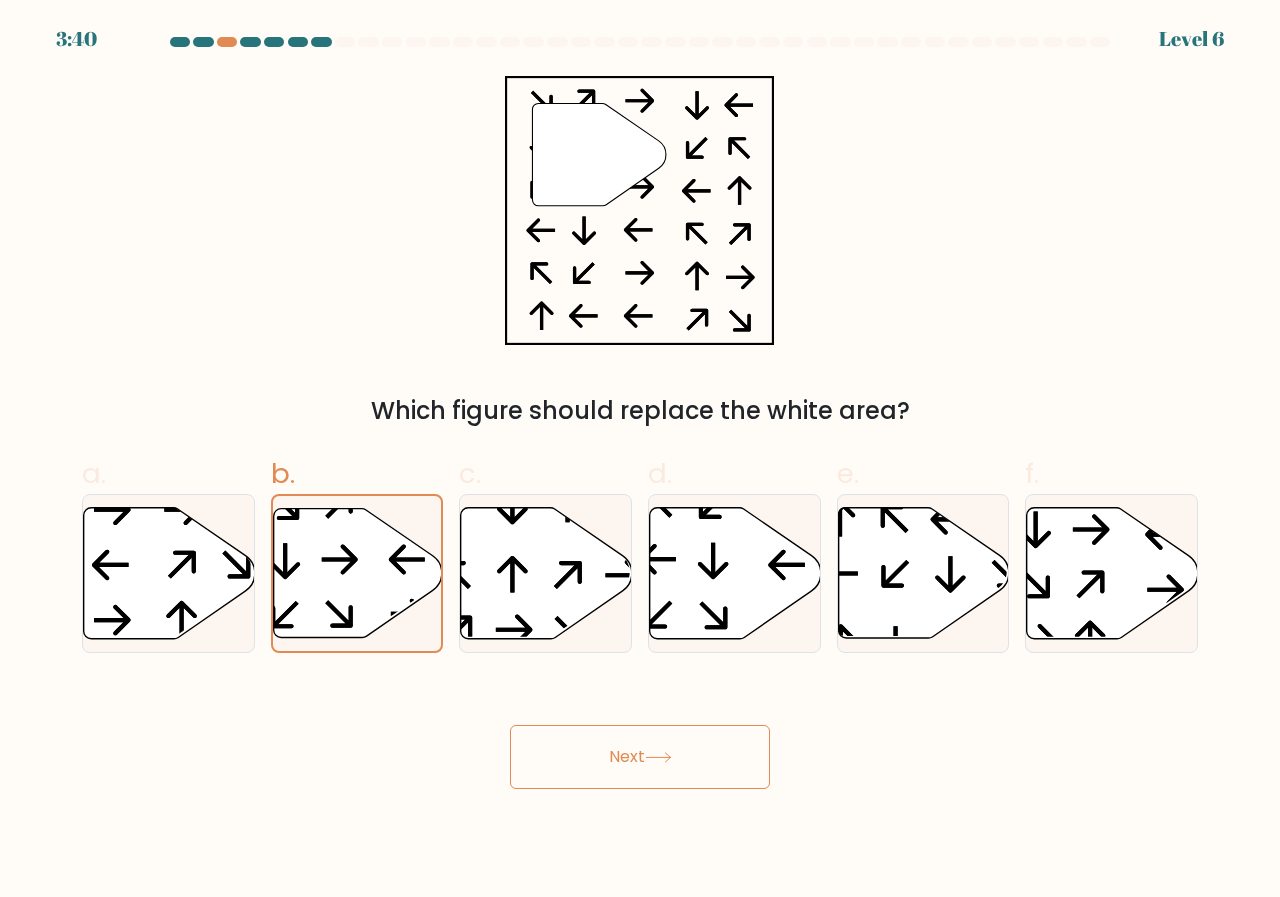 click on "Next" at bounding box center (640, 757) 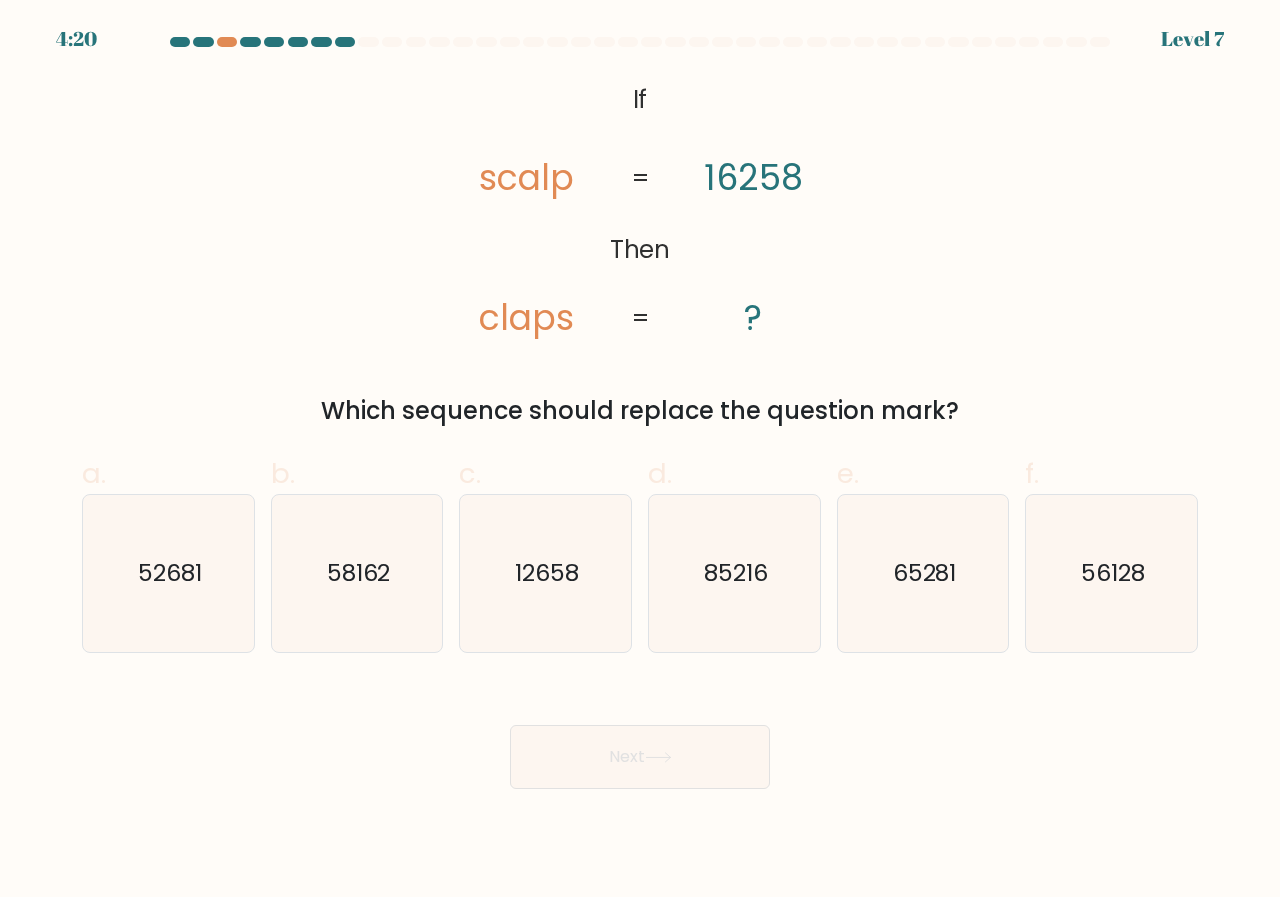 drag, startPoint x: 743, startPoint y: 308, endPoint x: 764, endPoint y: 306, distance: 21.095022 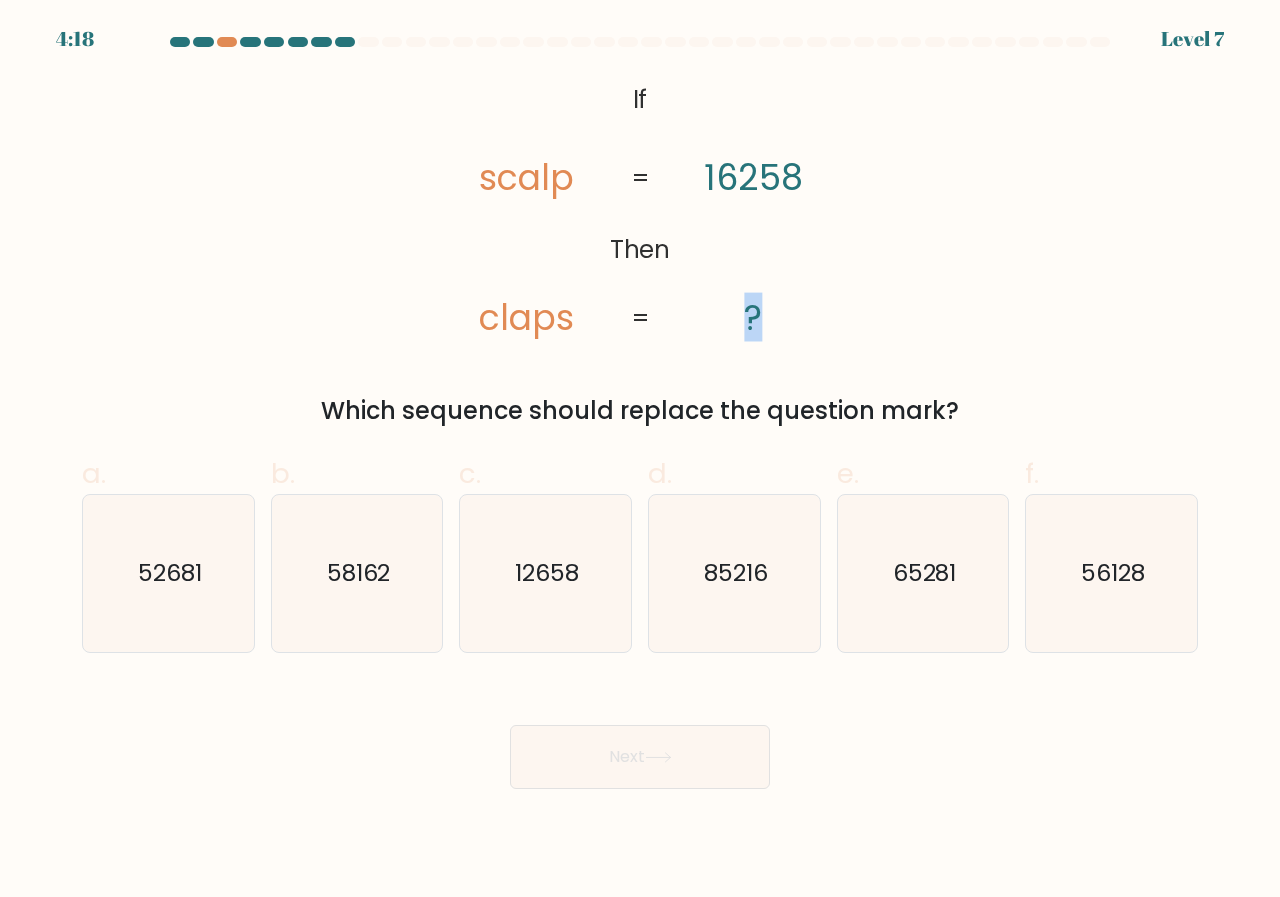 drag, startPoint x: 751, startPoint y: 308, endPoint x: 764, endPoint y: 309, distance: 13.038404 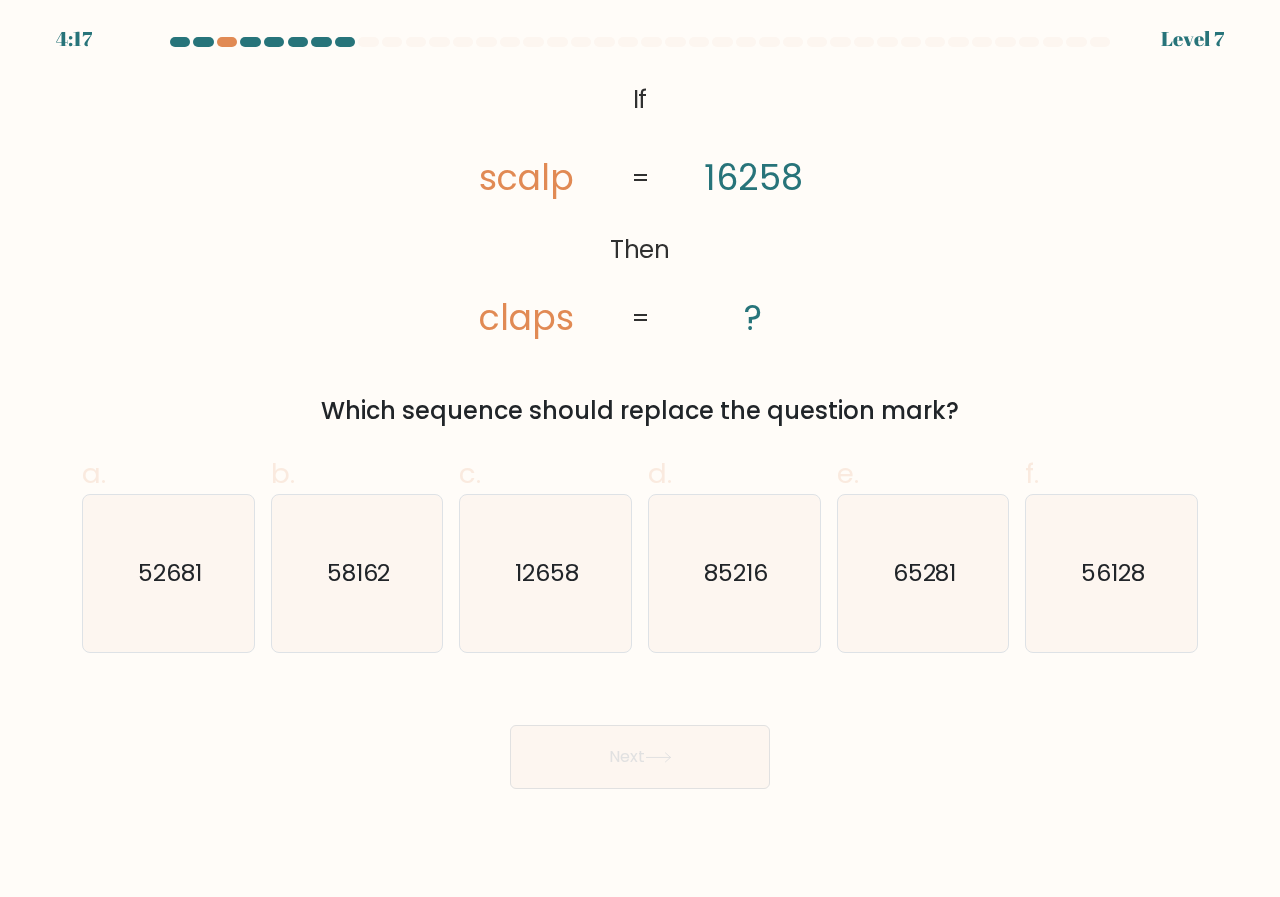 click on "@import url('https://fonts.googleapis.com/css?family=Abril+Fatface:400,100,100italic,300,300italic,400italic,500,500italic,700,700italic,900,900italic');           If       Then       scalp       claps       16258       ?       =       =
Which sequence should replace the question mark?" at bounding box center (640, 252) 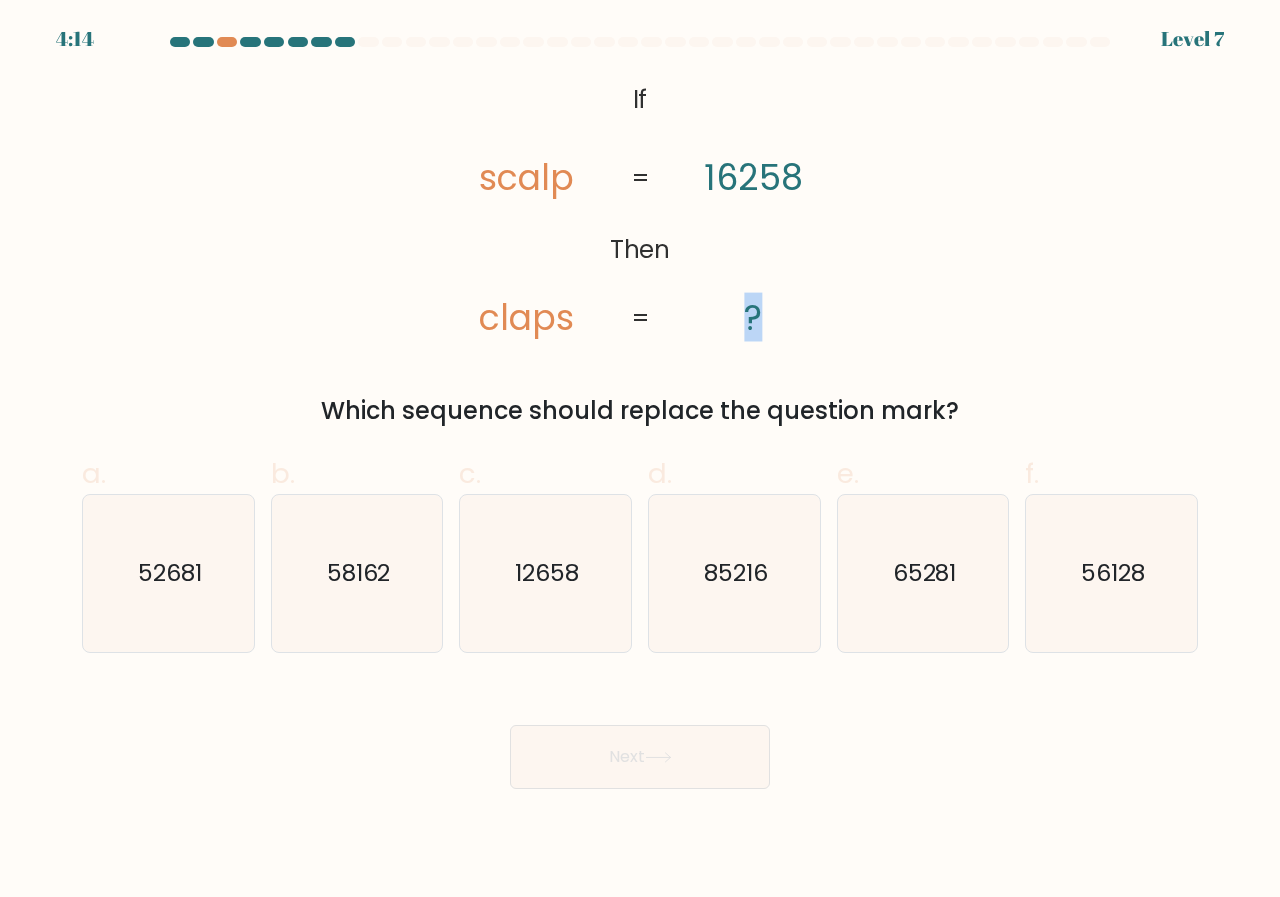 drag, startPoint x: 739, startPoint y: 300, endPoint x: 786, endPoint y: 314, distance: 49.0408 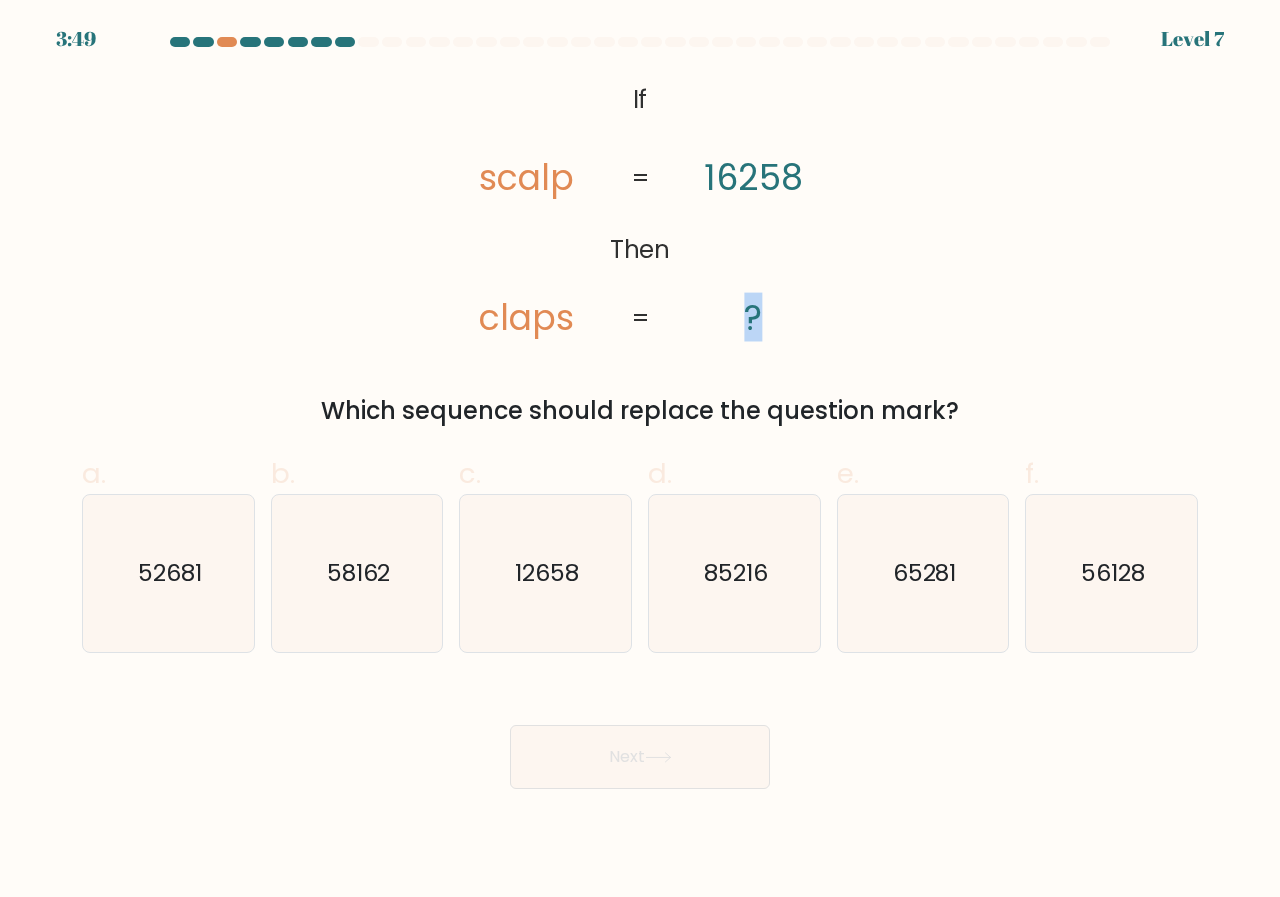 drag, startPoint x: 748, startPoint y: 303, endPoint x: 760, endPoint y: 310, distance: 13.892444 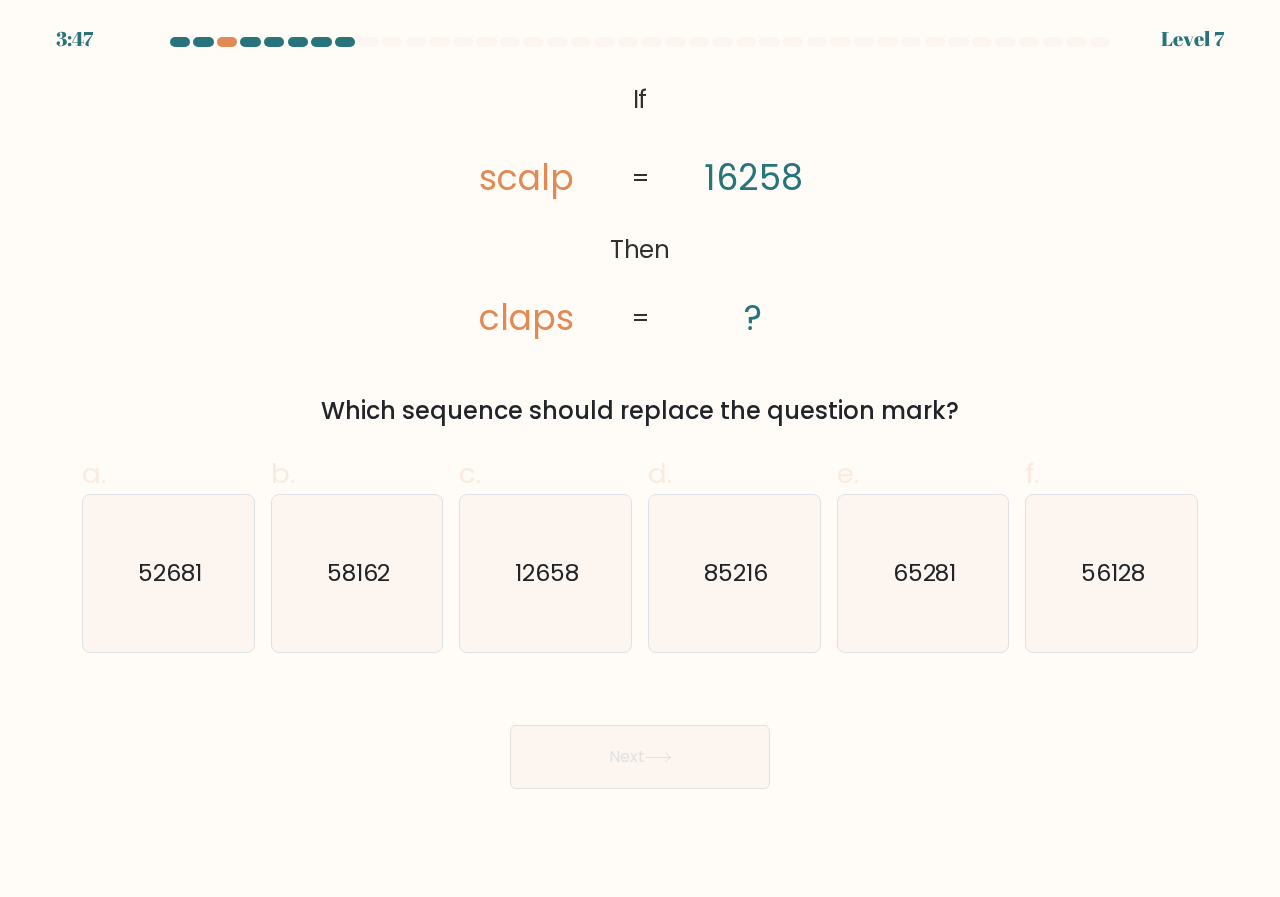 click on "@import url('https://fonts.googleapis.com/css?family=Abril+Fatface:400,100,100italic,300,300italic,400italic,500,500italic,700,700italic,900,900italic');           If       Then       scalp       claps       16258       ?       =       =
Which sequence should replace the question mark?" at bounding box center [640, 252] 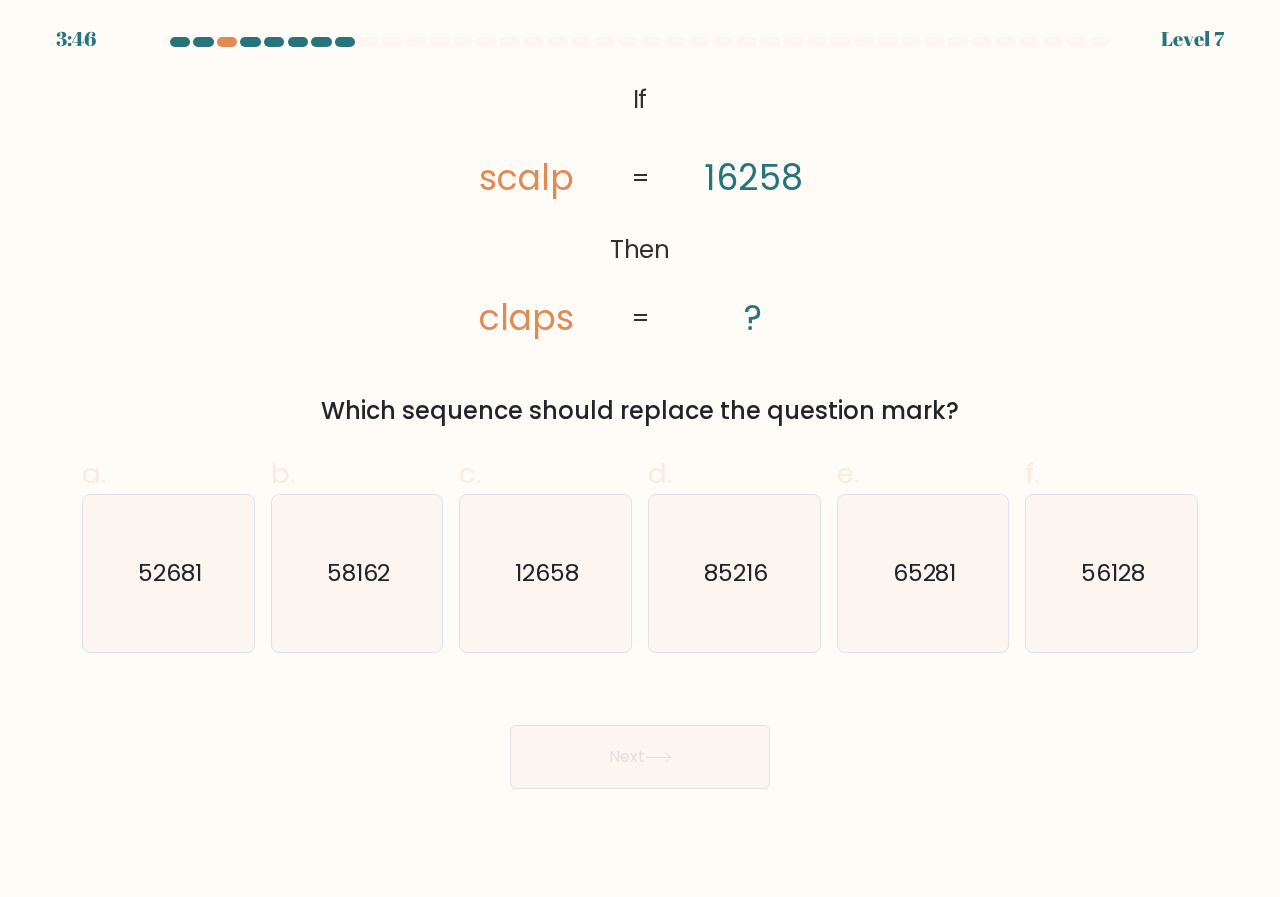 click on "Next" at bounding box center (640, 757) 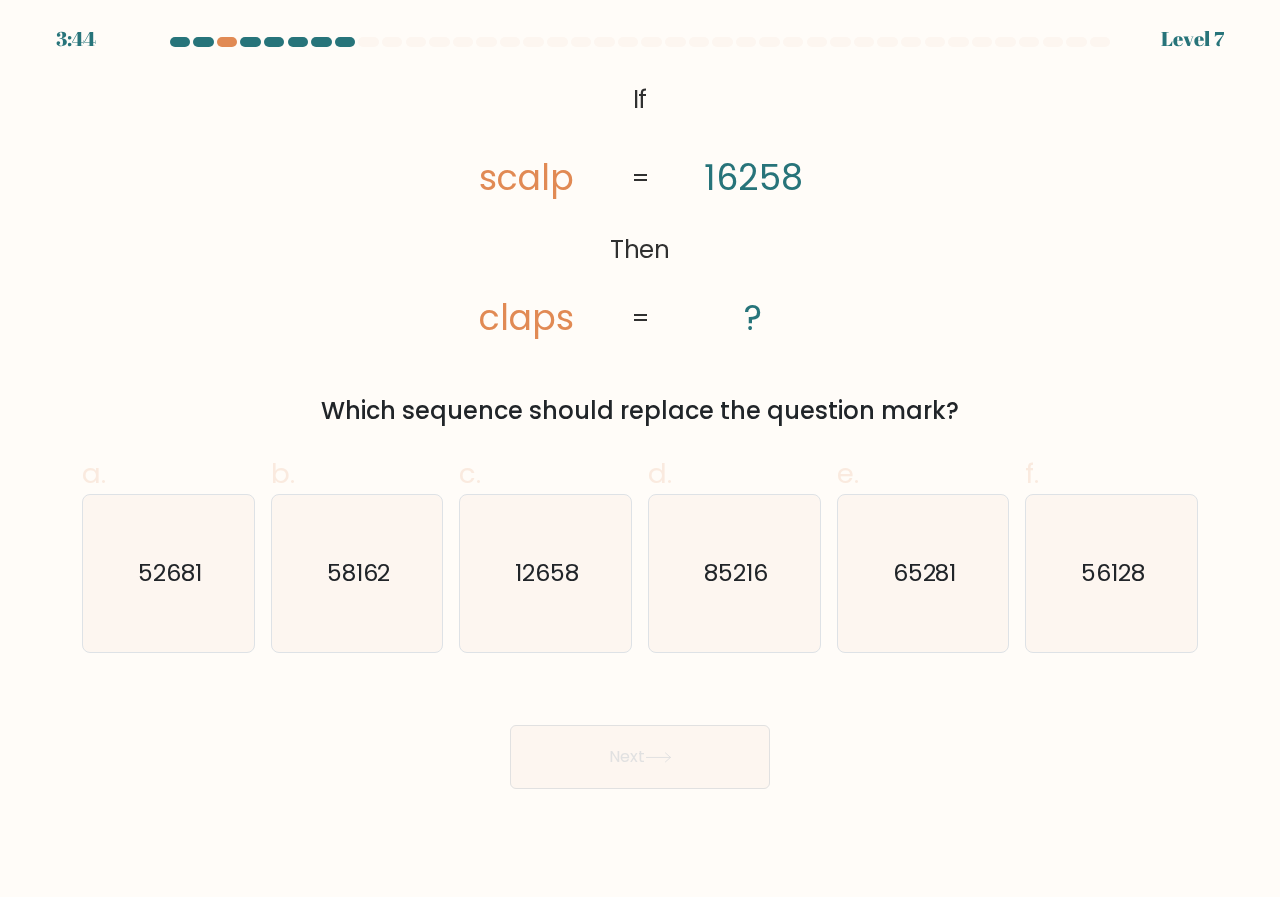 click on "@import url('https://fonts.googleapis.com/css?family=Abril+Fatface:400,100,100italic,300,300italic,400italic,500,500italic,700,700italic,900,900italic');           If       Then       scalp       claps       16258       ?       =       =
Which sequence should replace the question mark?" at bounding box center (640, 252) 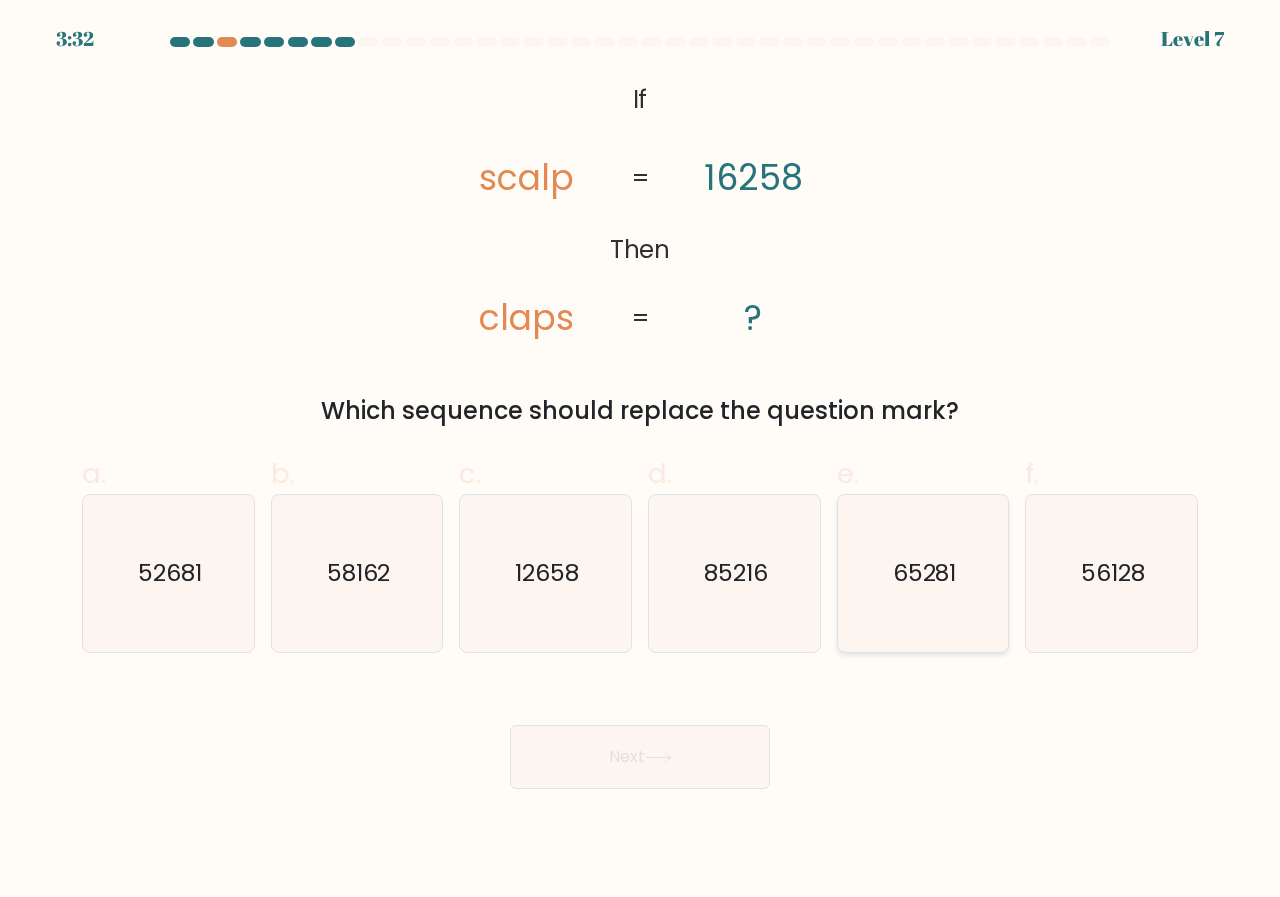 click on "65281" at bounding box center (923, 573) 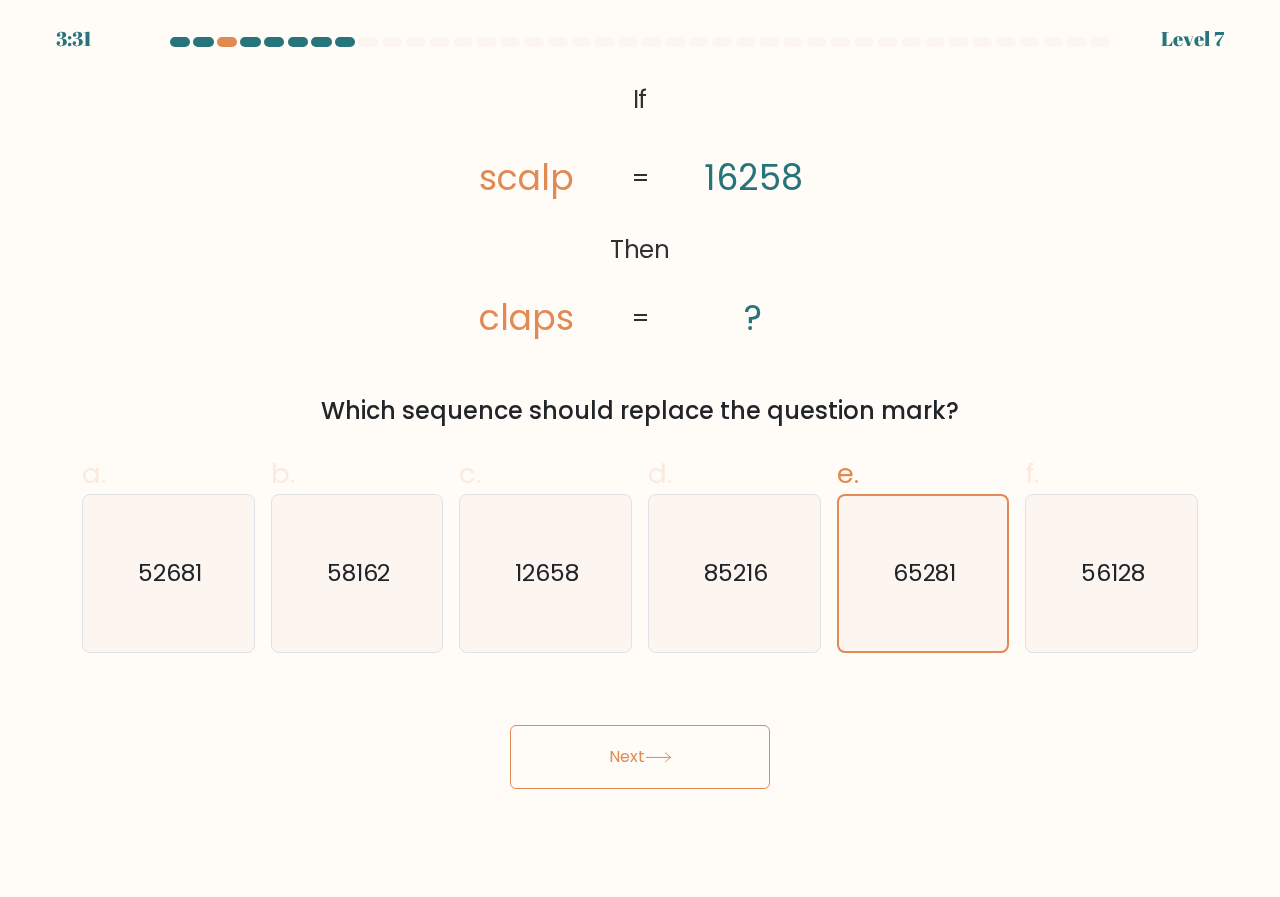 click on "Next" at bounding box center [640, 757] 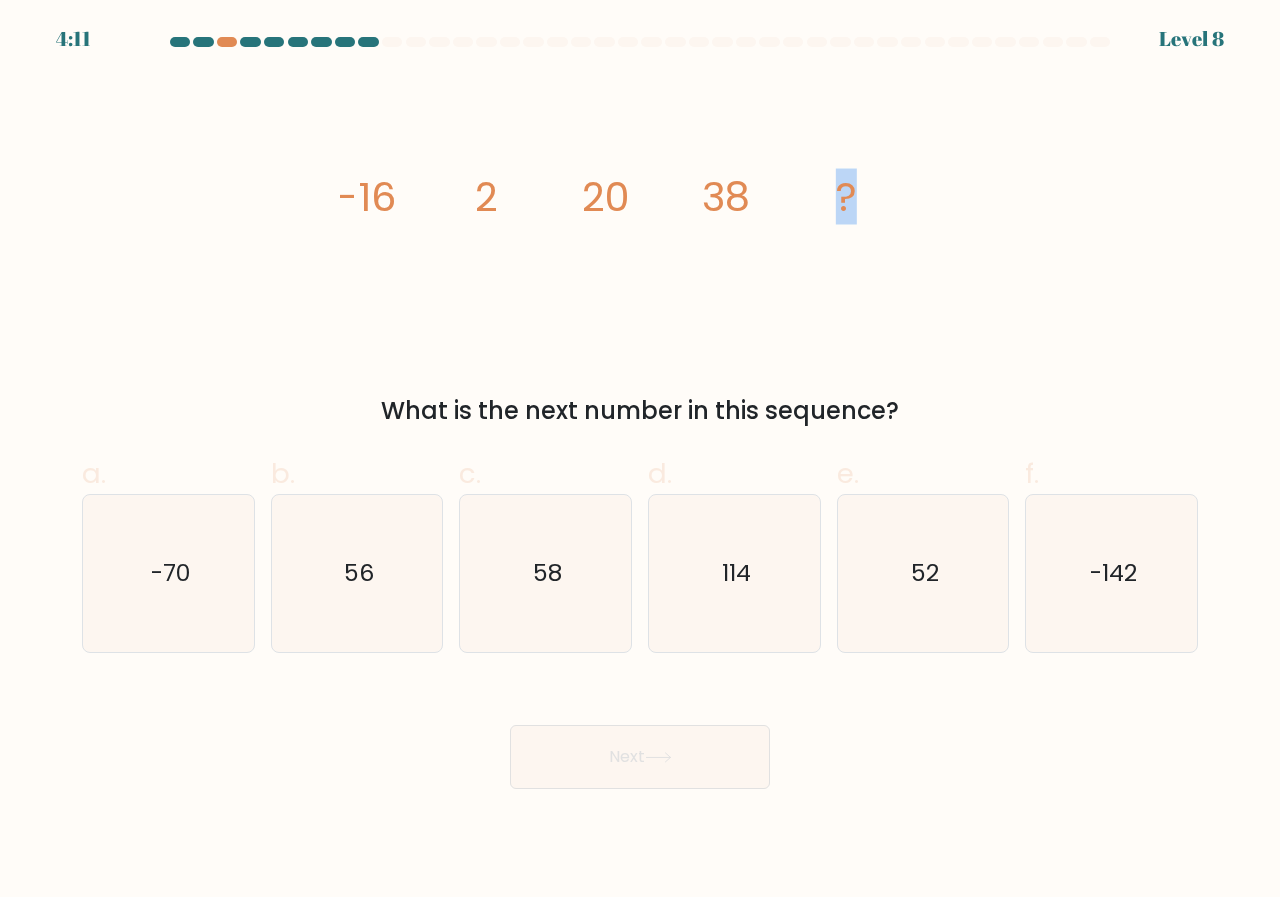 drag, startPoint x: 830, startPoint y: 196, endPoint x: 862, endPoint y: 190, distance: 32.55764 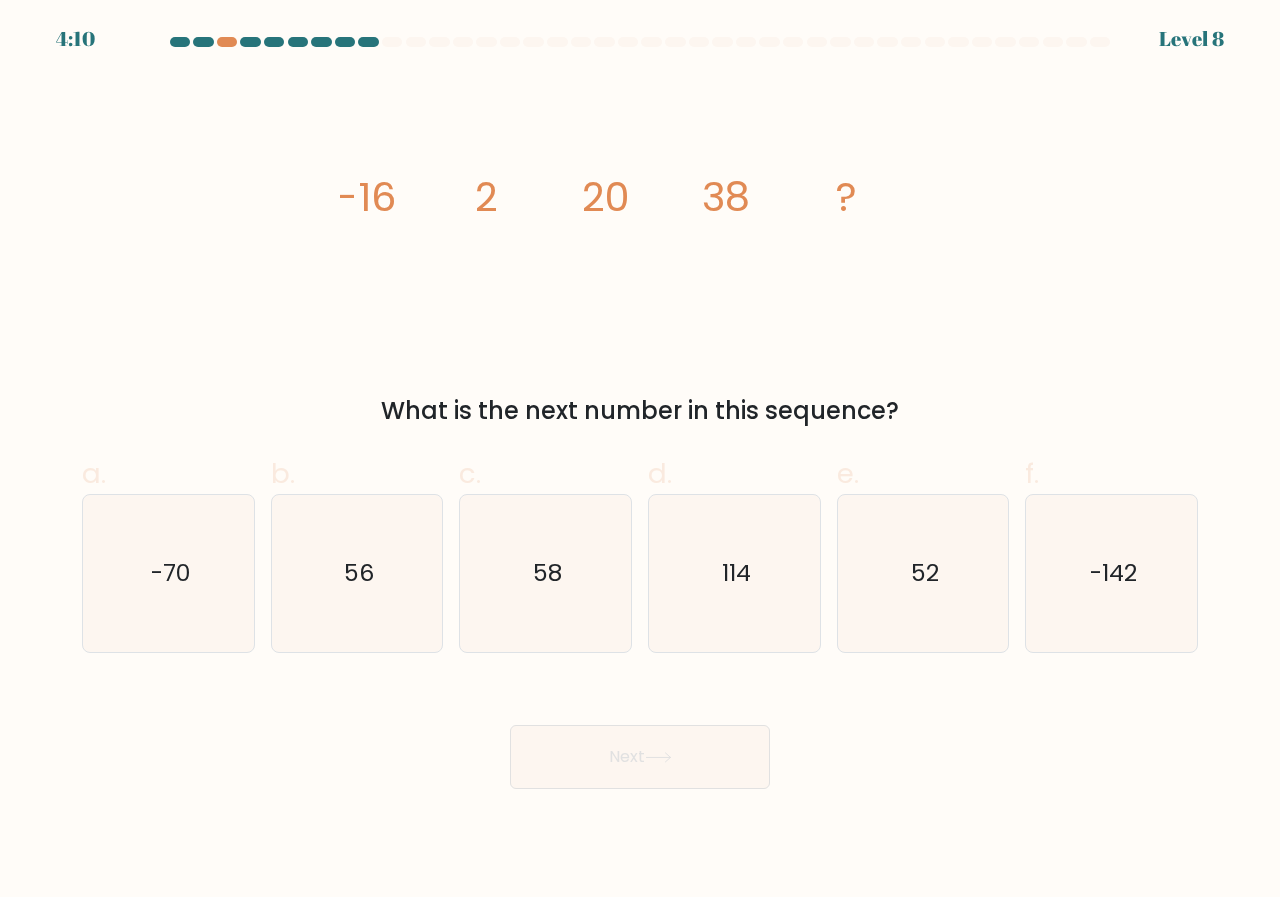 drag, startPoint x: 533, startPoint y: 196, endPoint x: 511, endPoint y: 202, distance: 22.803509 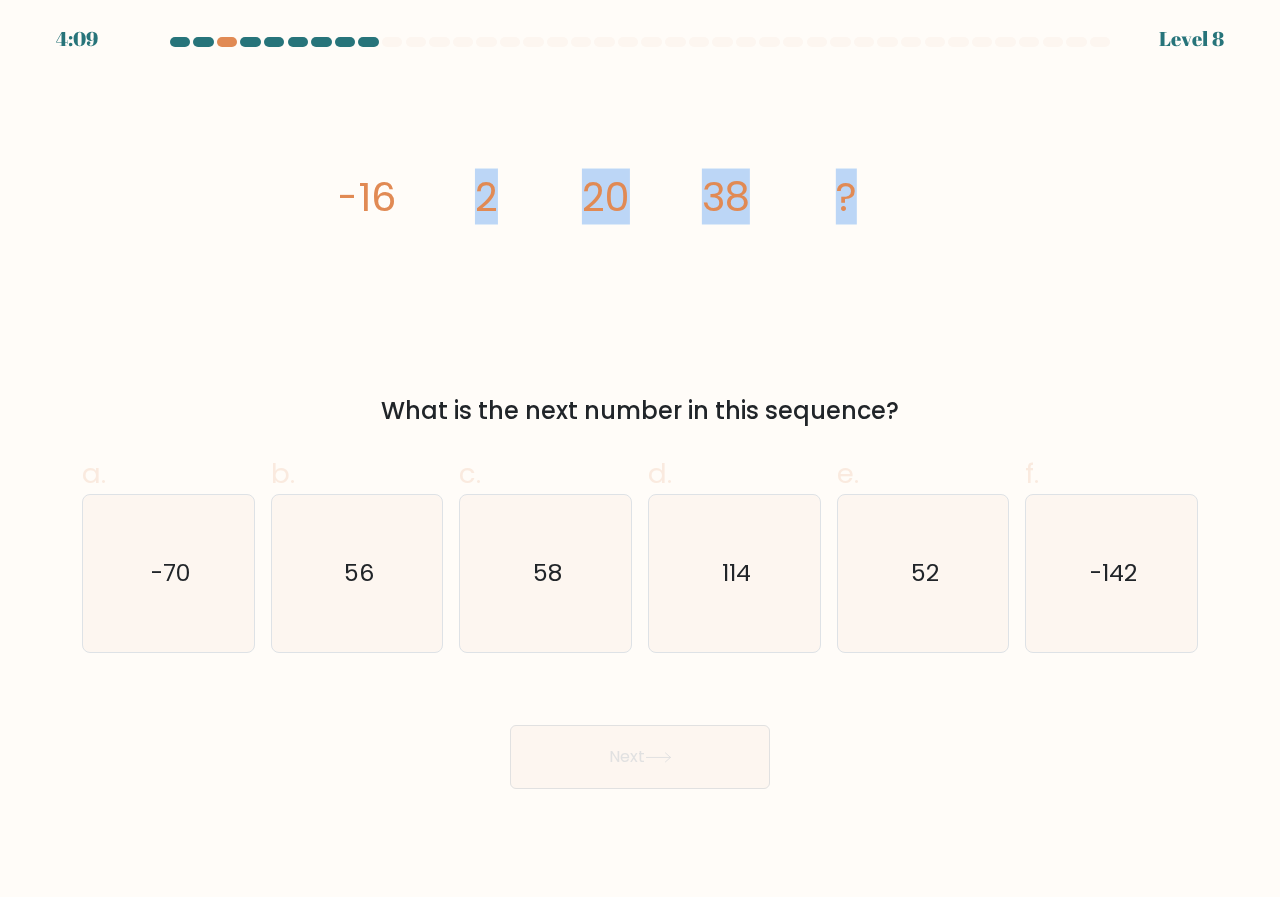 drag, startPoint x: 427, startPoint y: 195, endPoint x: 882, endPoint y: 190, distance: 455.02747 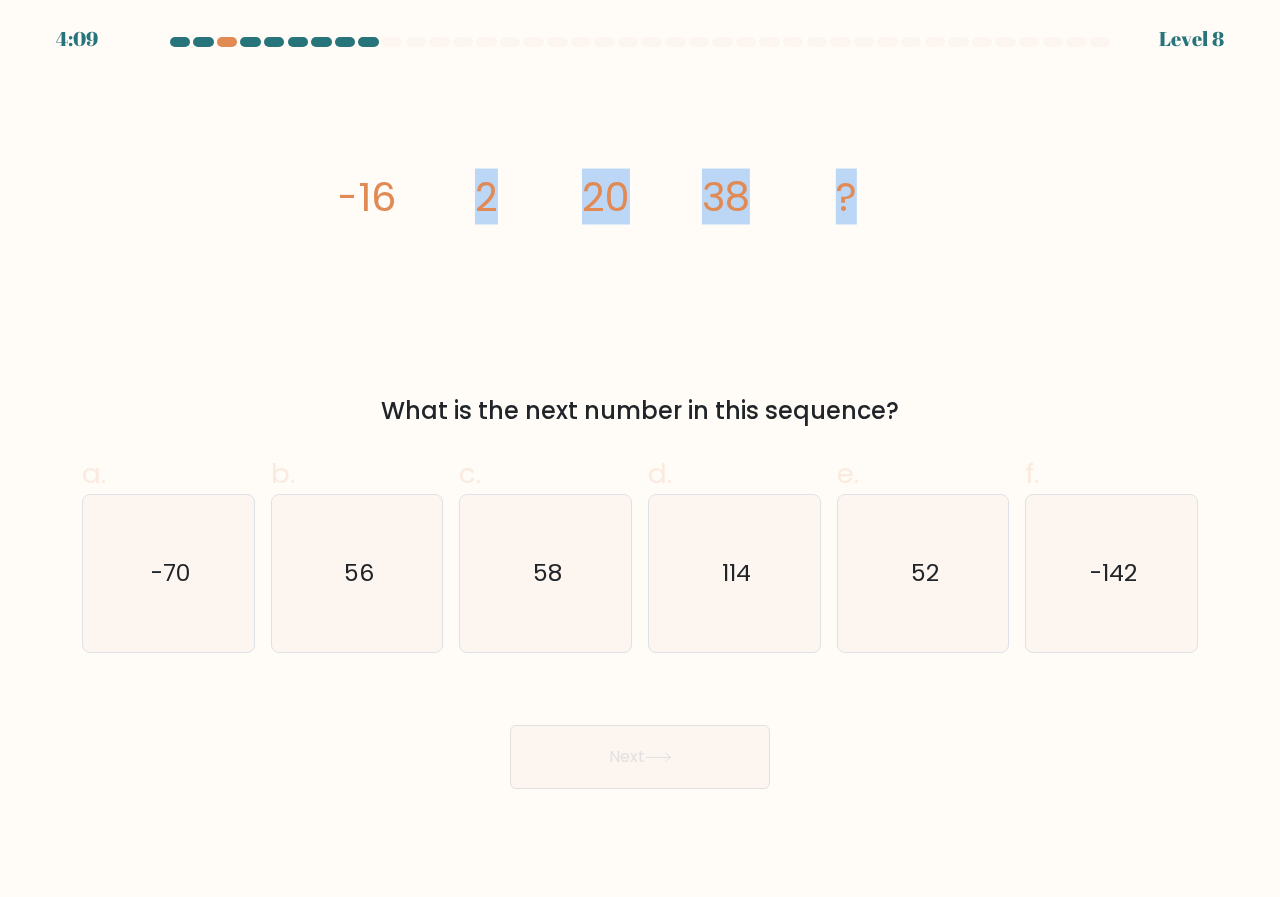 drag, startPoint x: 936, startPoint y: 192, endPoint x: 483, endPoint y: 363, distance: 484.20038 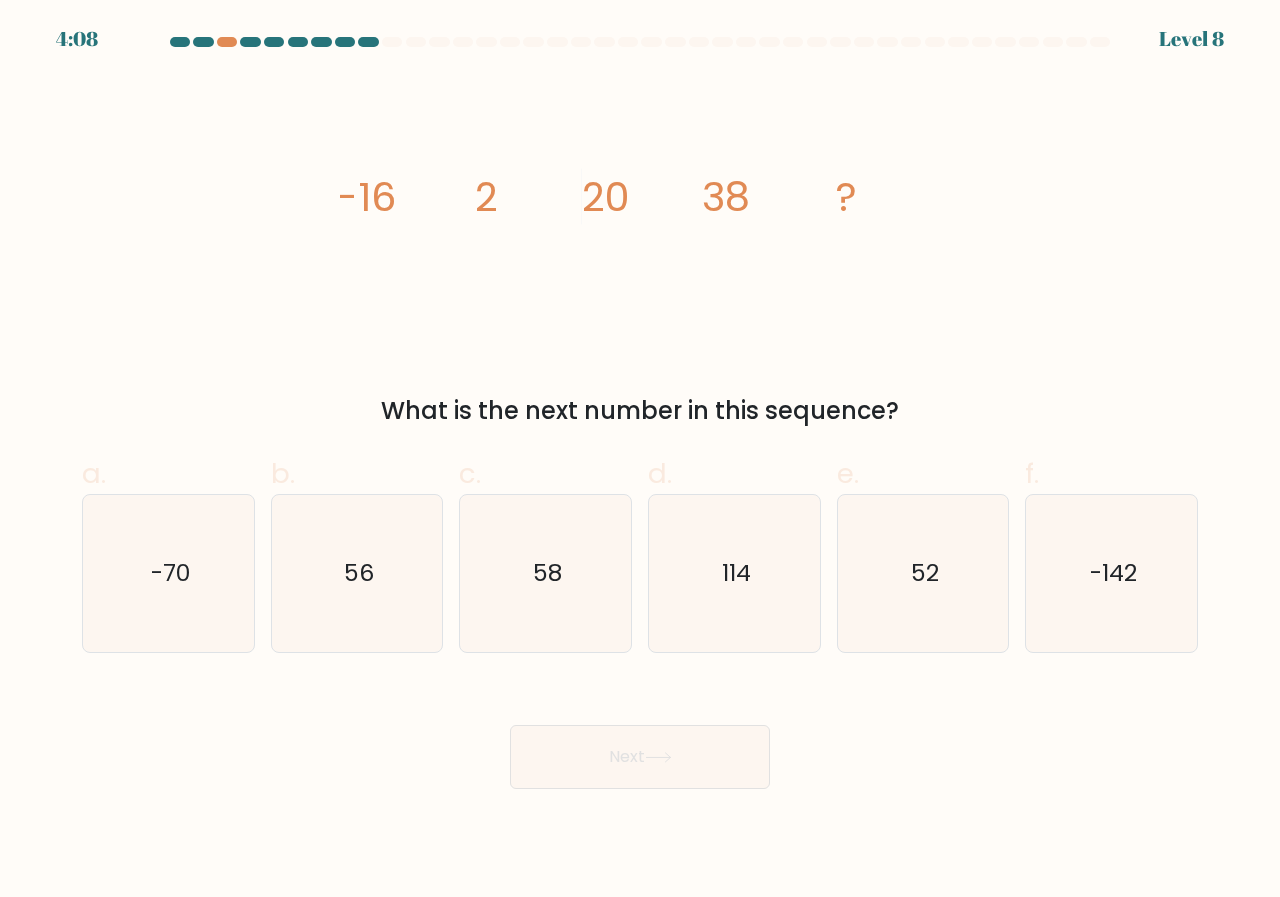 click on "image/svg+xml
-16
2
20
38
?
What is the next number in this sequence?" at bounding box center (640, 252) 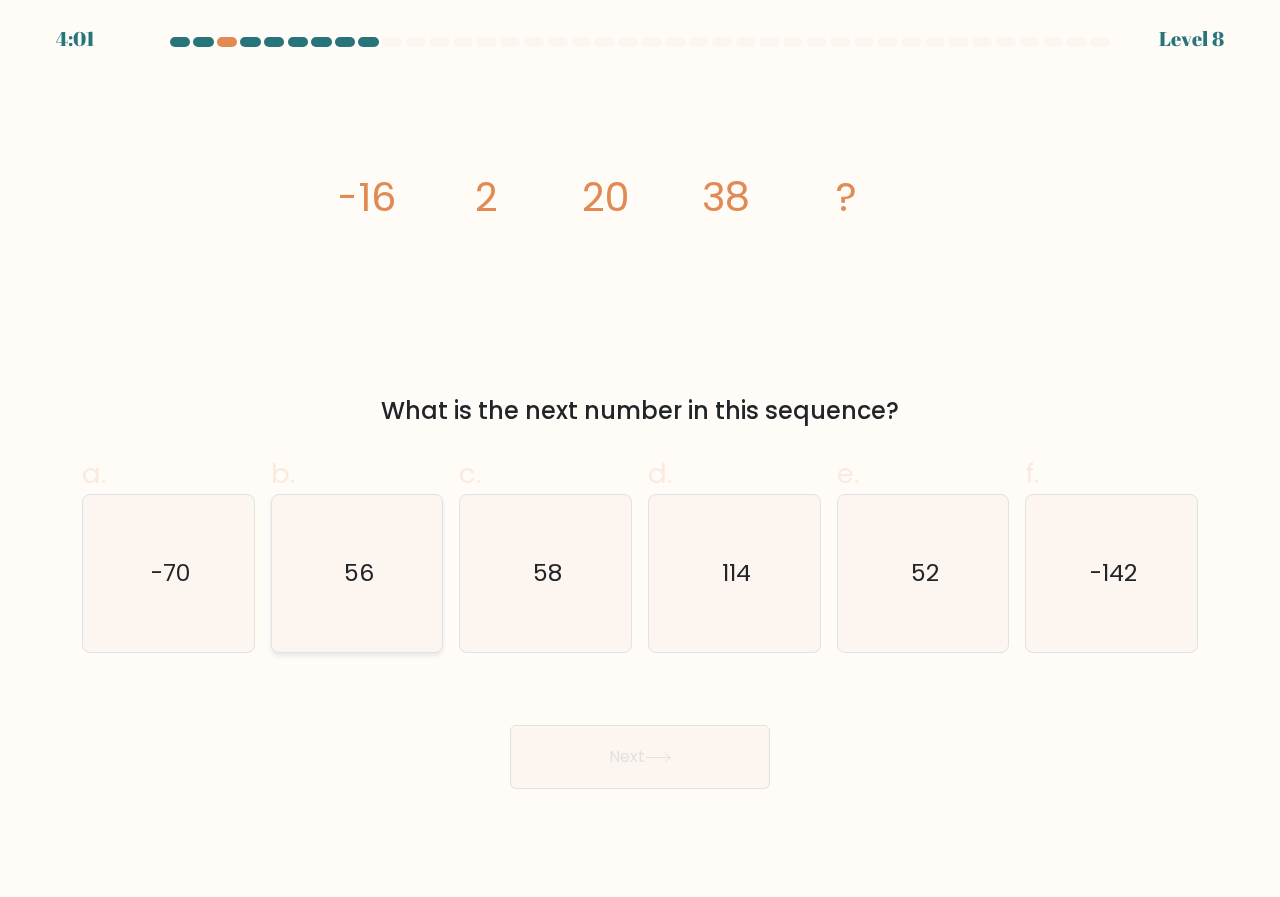 click on "56" at bounding box center (357, 573) 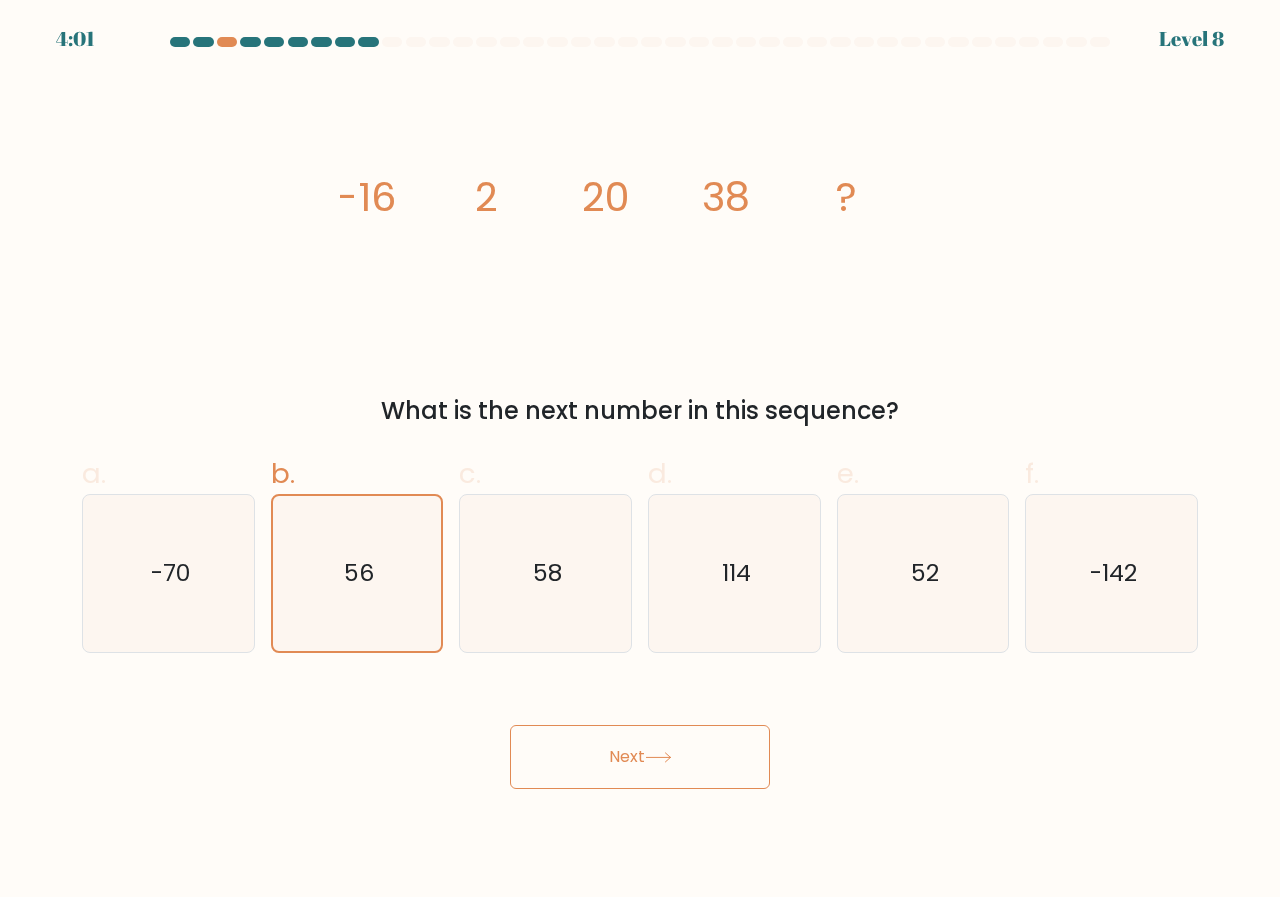 drag, startPoint x: 623, startPoint y: 728, endPoint x: 626, endPoint y: 743, distance: 15.297058 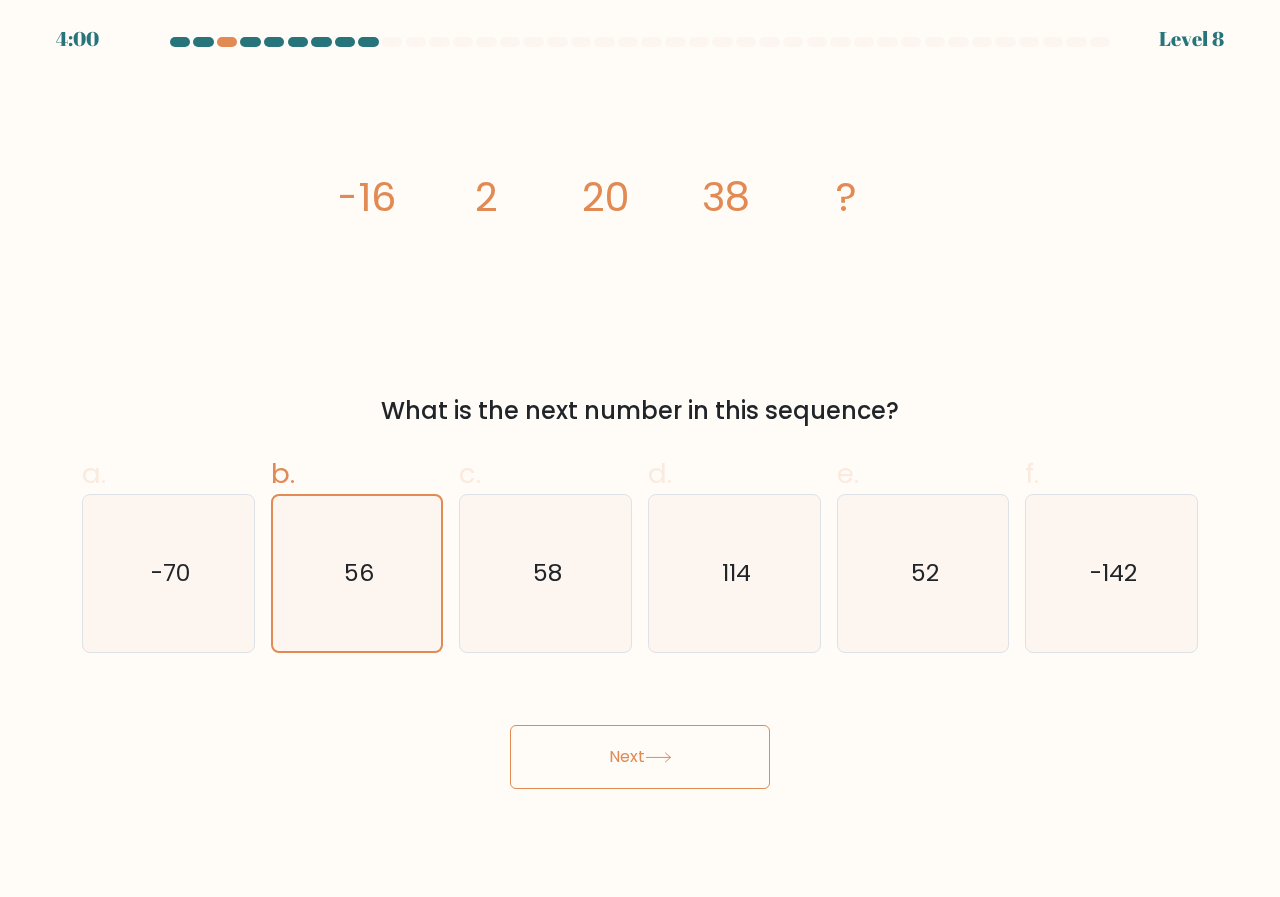 click on "Next" at bounding box center [640, 757] 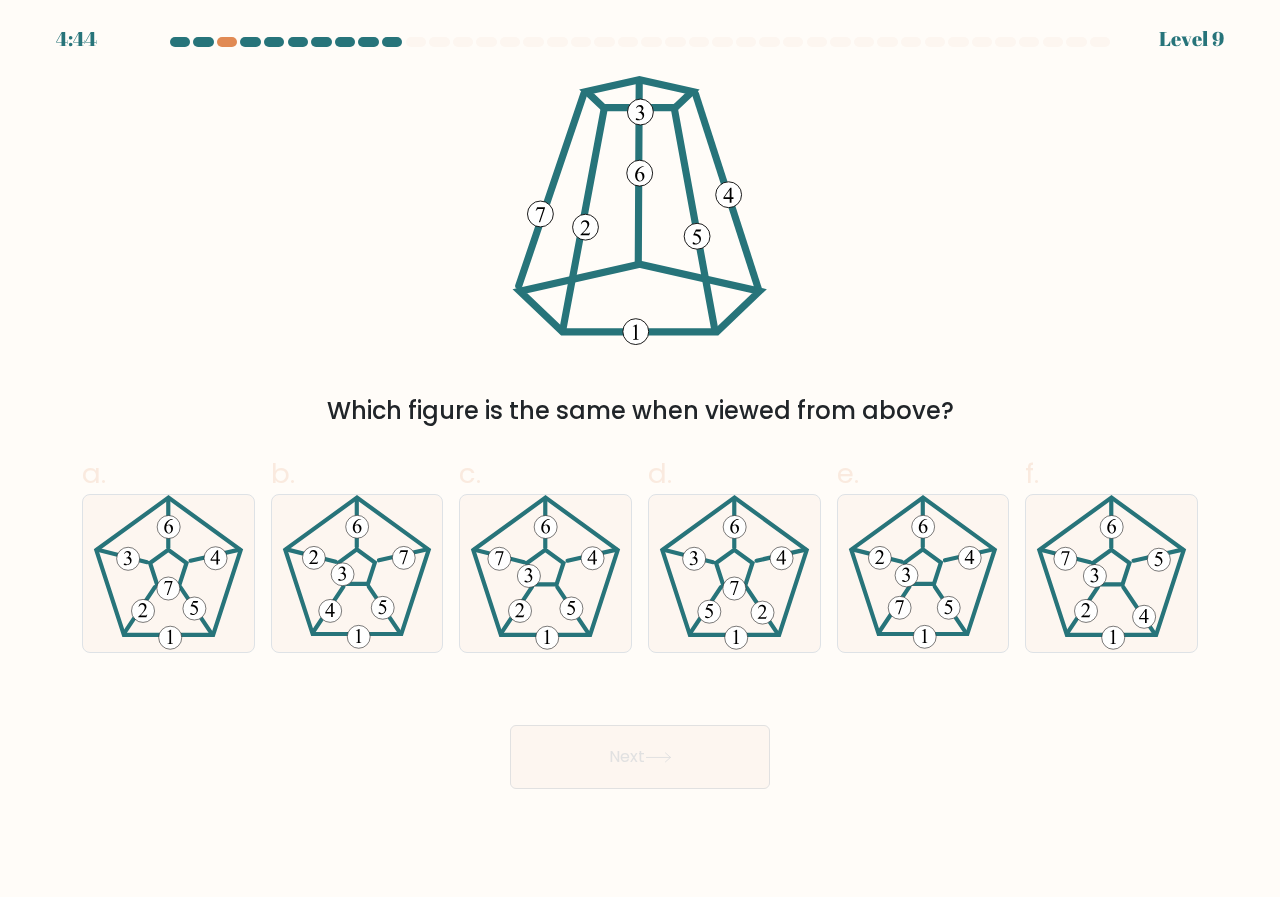 click on "Next" at bounding box center [640, 757] 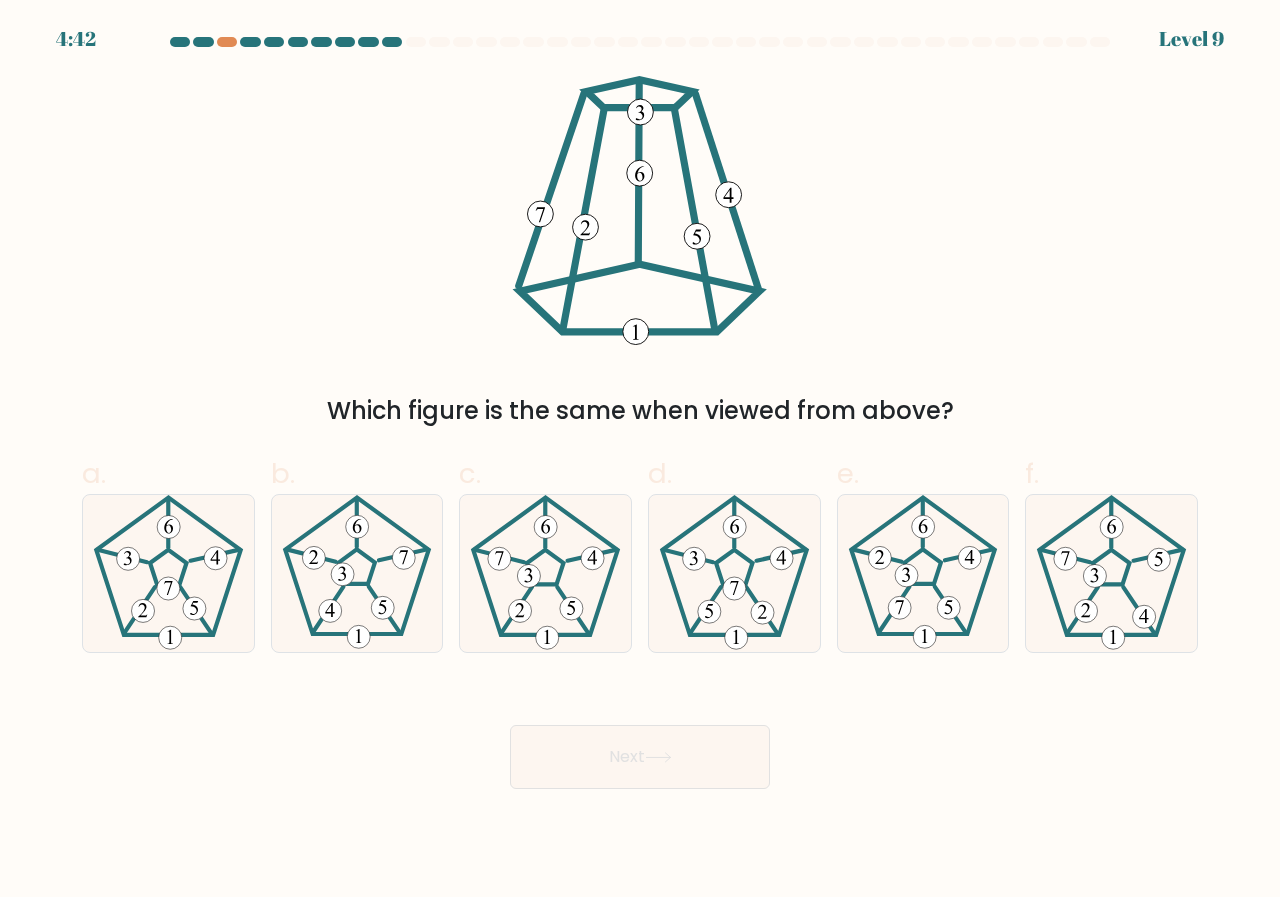 click on "Which figure is the same when viewed from above?" at bounding box center (640, 252) 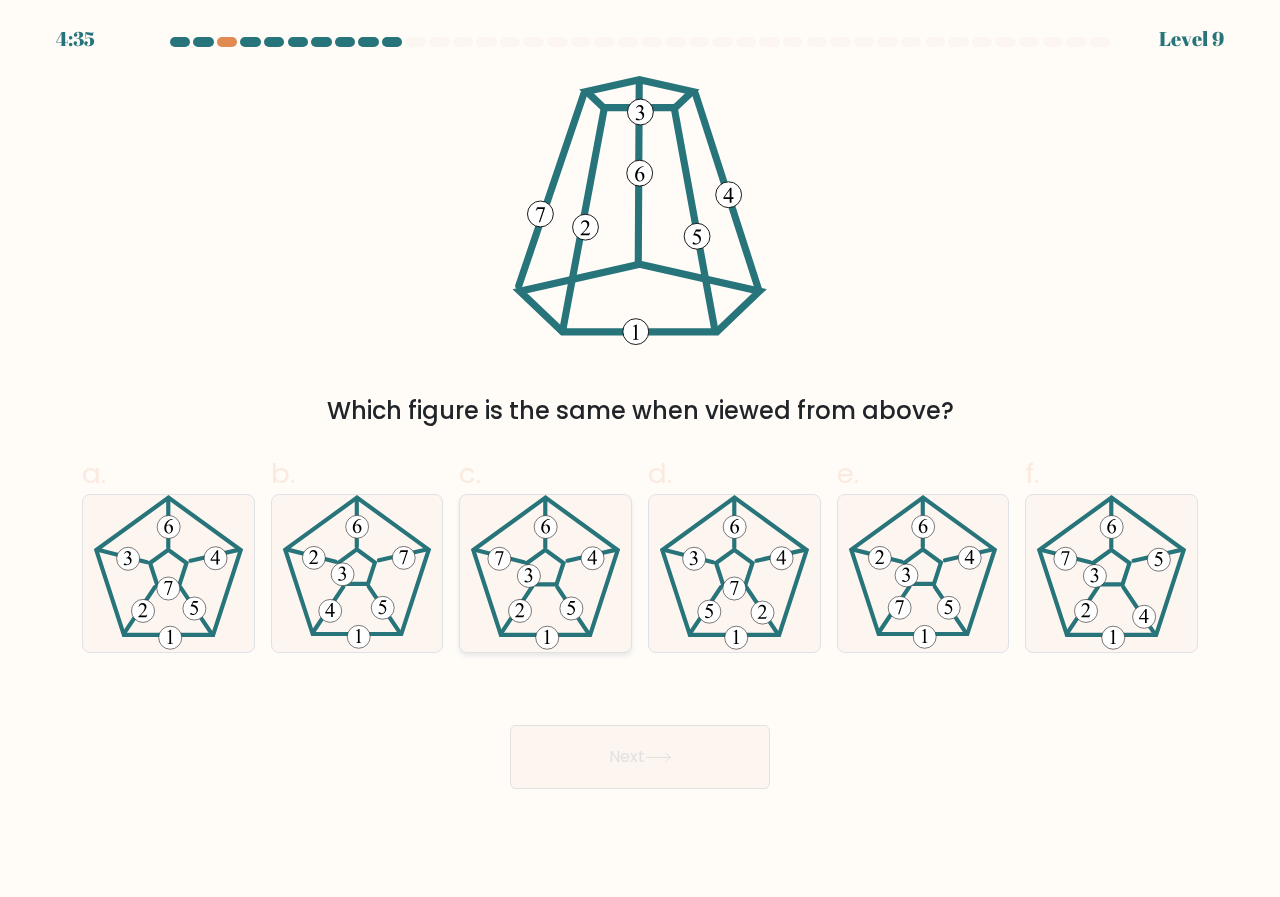 click at bounding box center [516, 610] 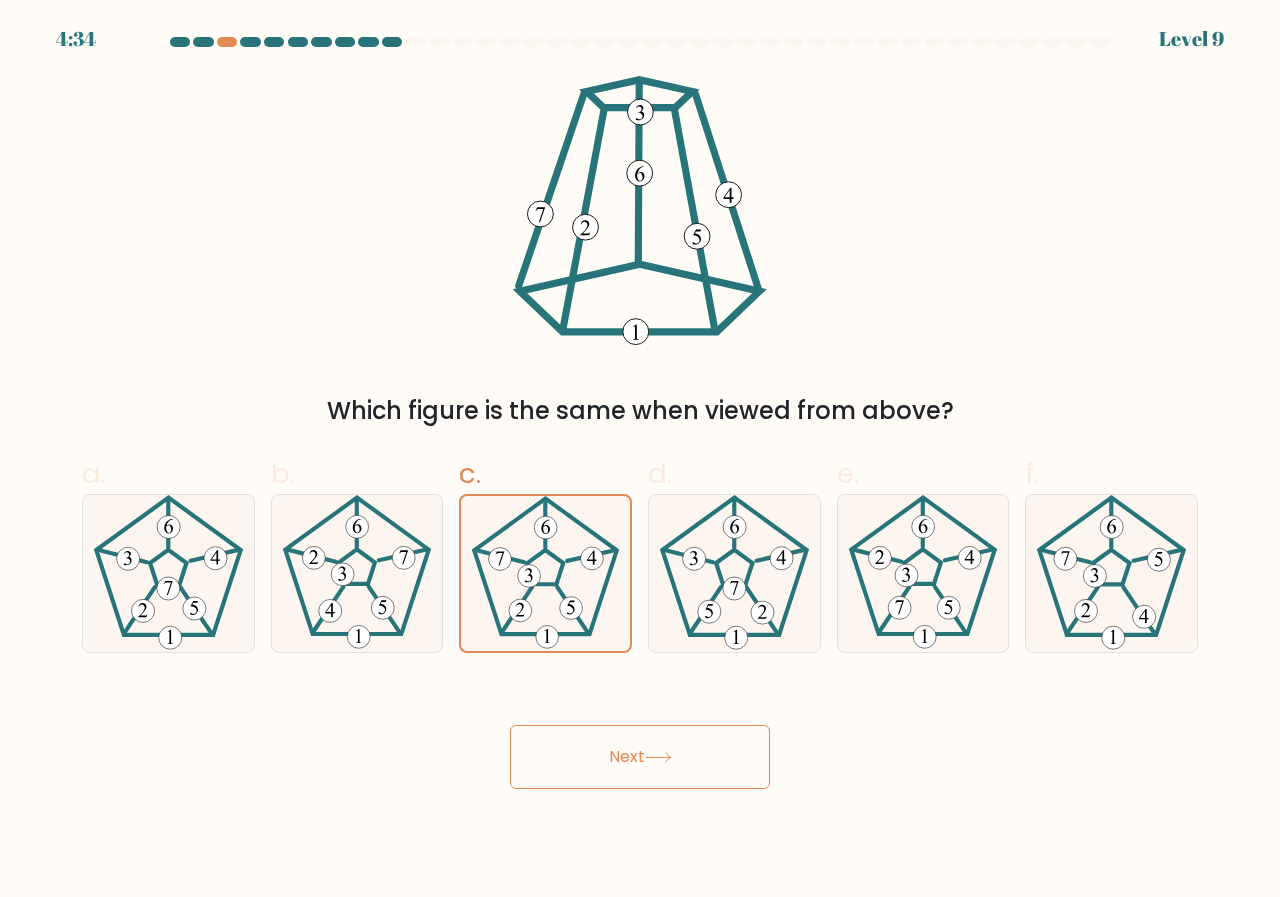 click on "Next" at bounding box center (640, 757) 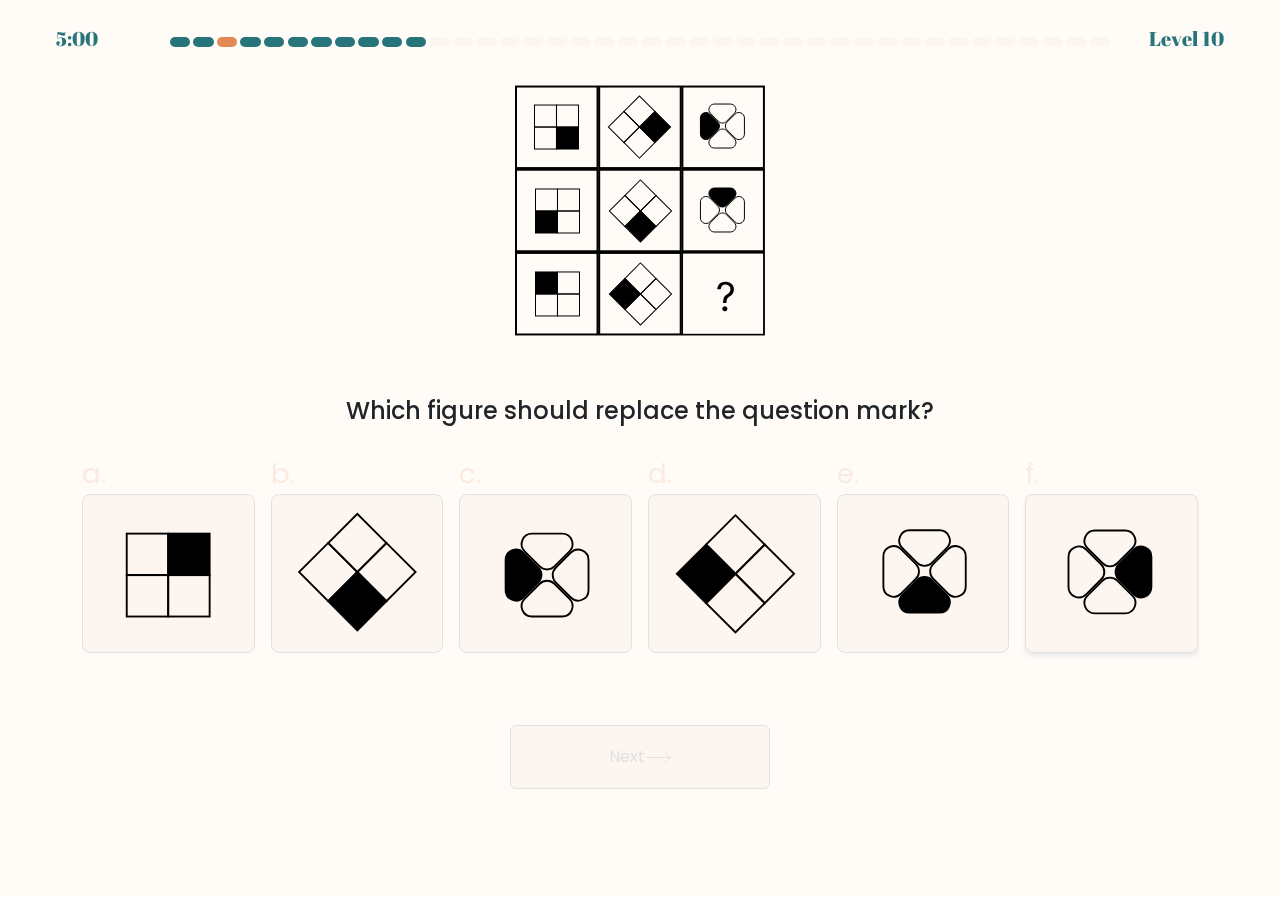 click at bounding box center [1111, 573] 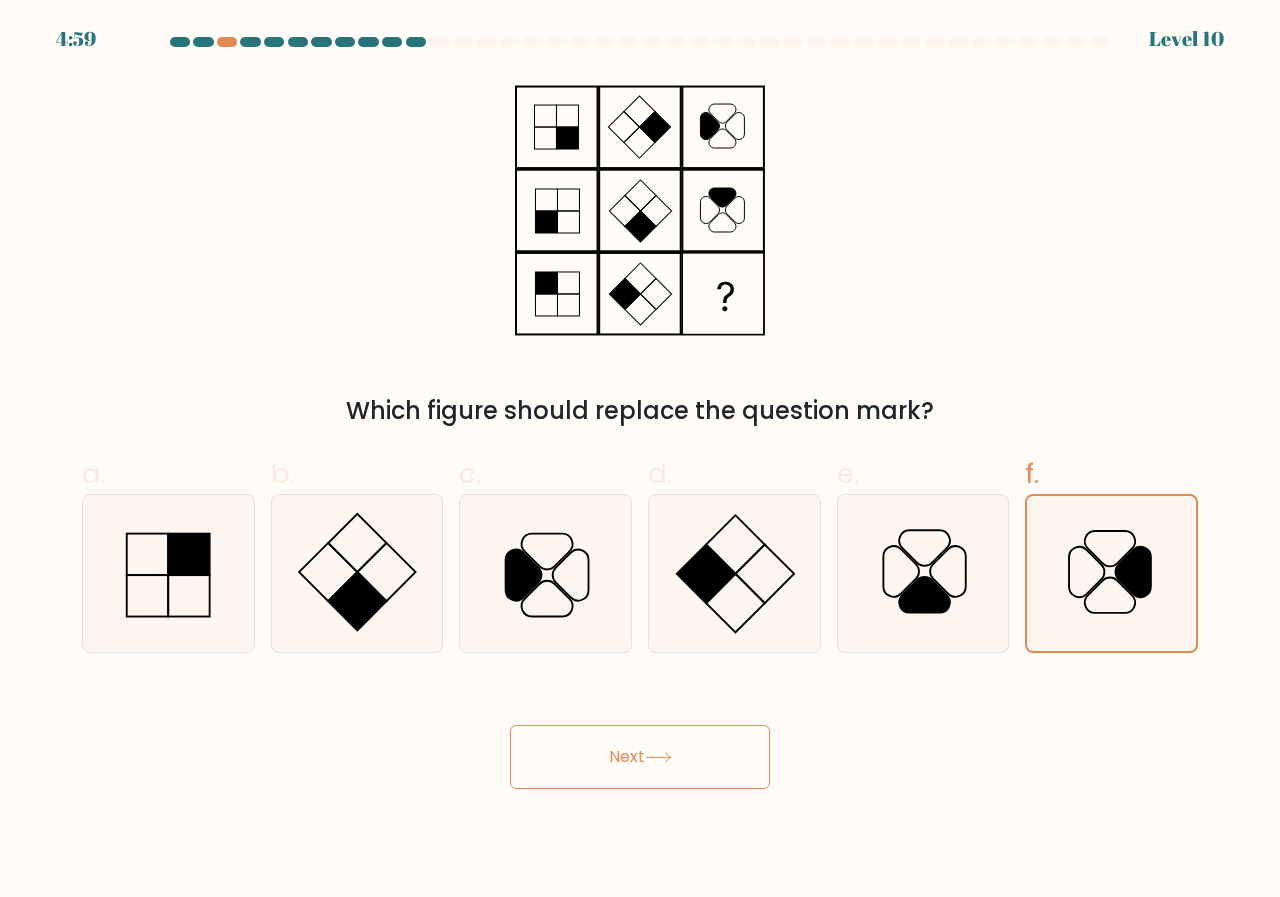 click on "Next" at bounding box center (640, 757) 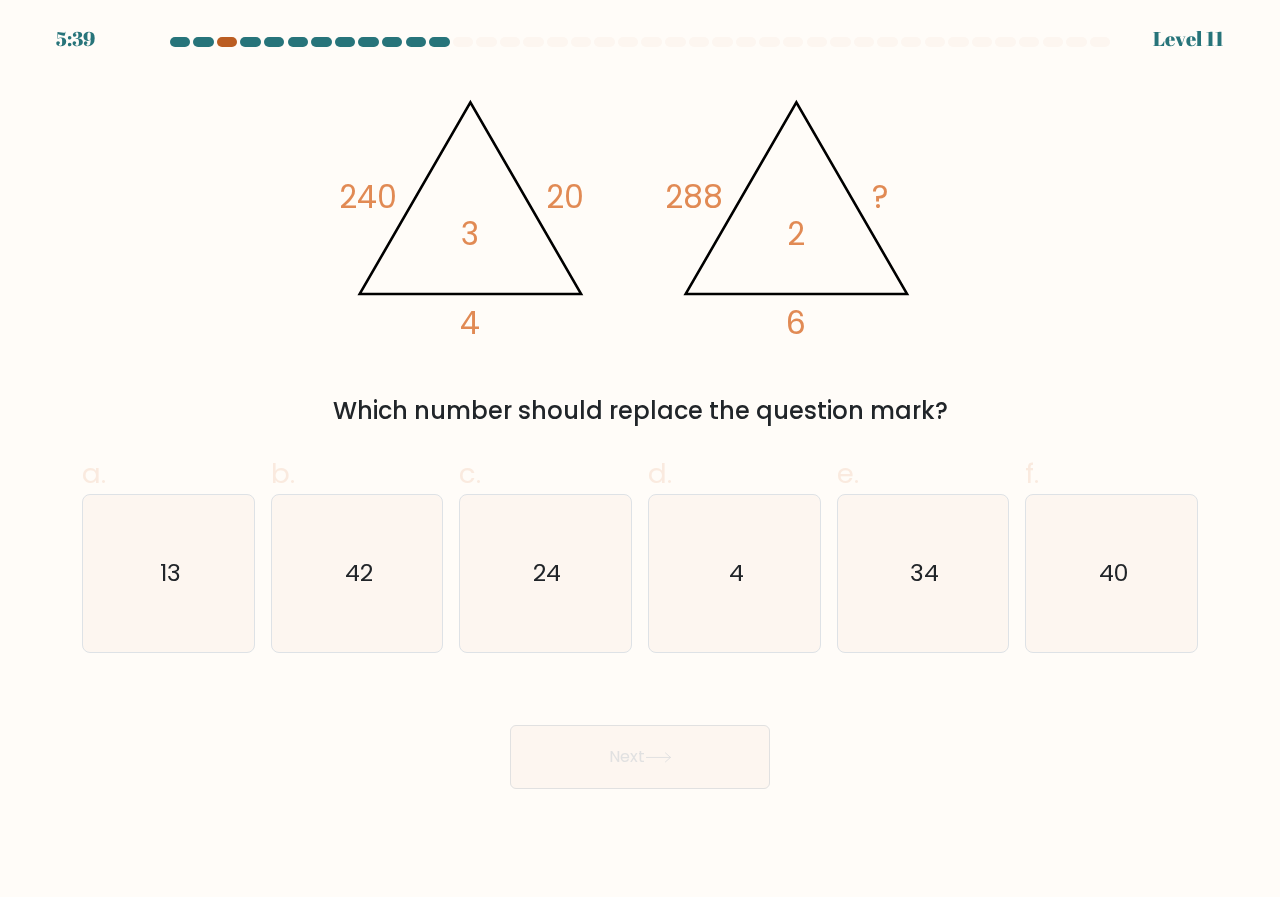 click at bounding box center (227, 42) 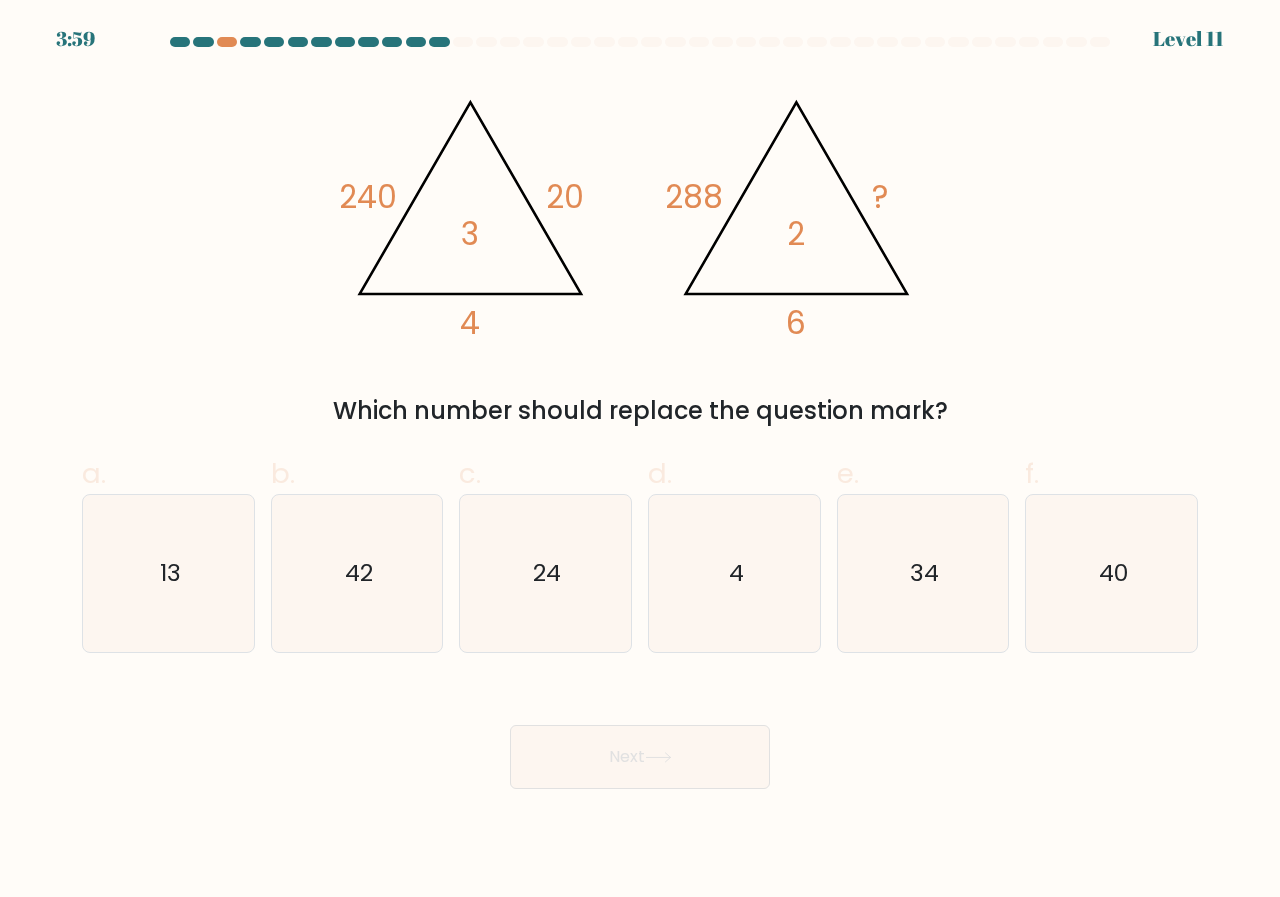 drag, startPoint x: 554, startPoint y: 601, endPoint x: 674, endPoint y: 720, distance: 169 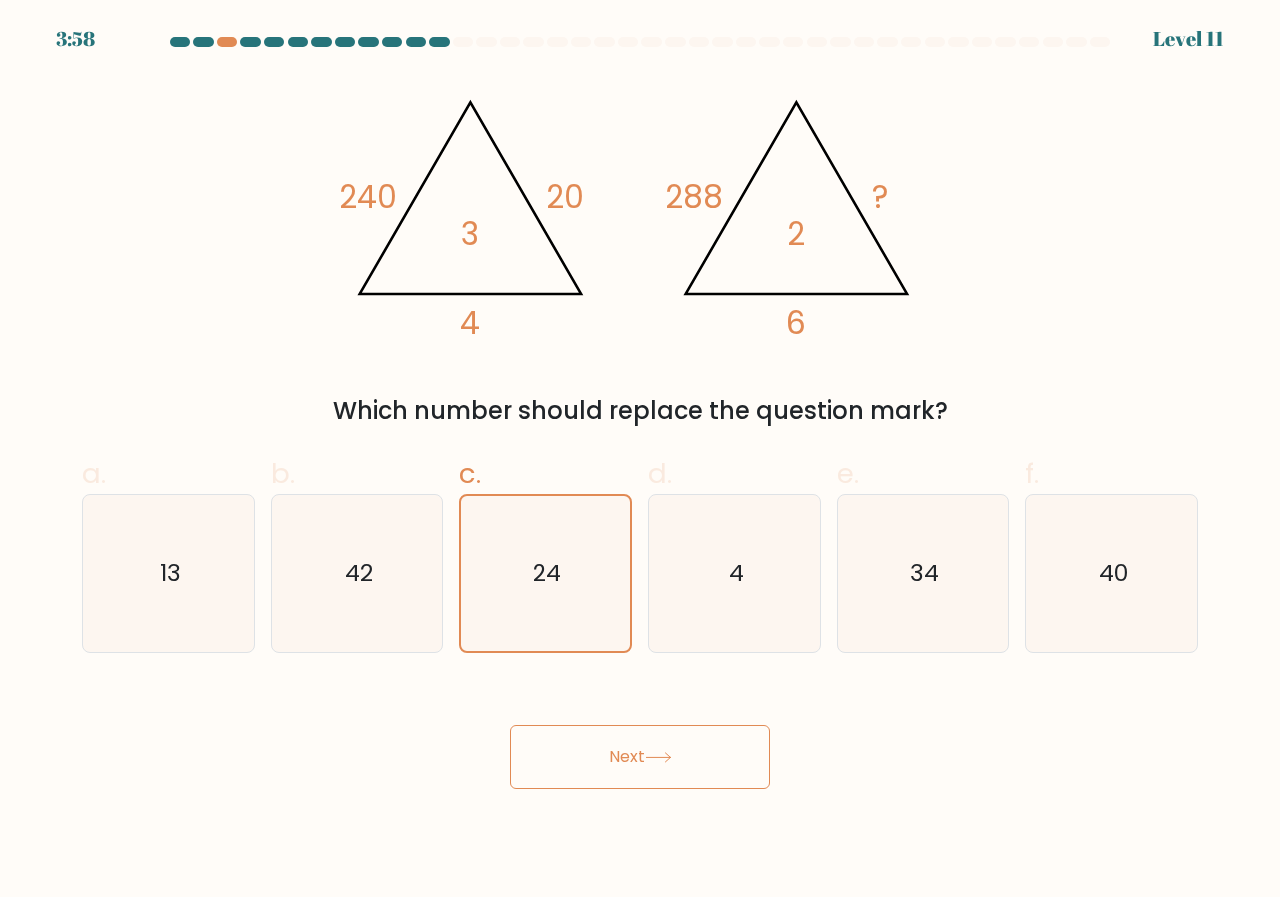 click on "Next" at bounding box center (640, 757) 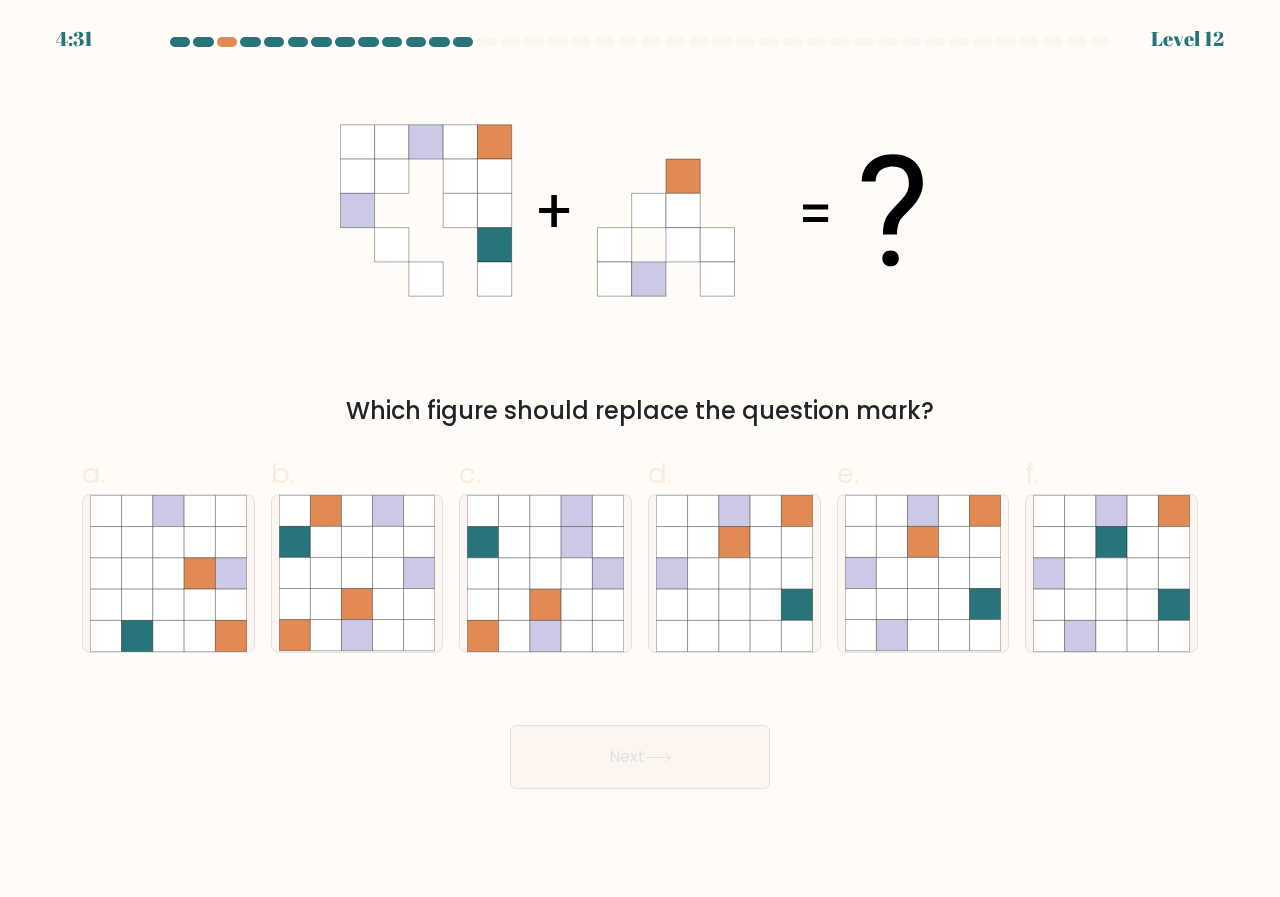 click at bounding box center [640, 210] 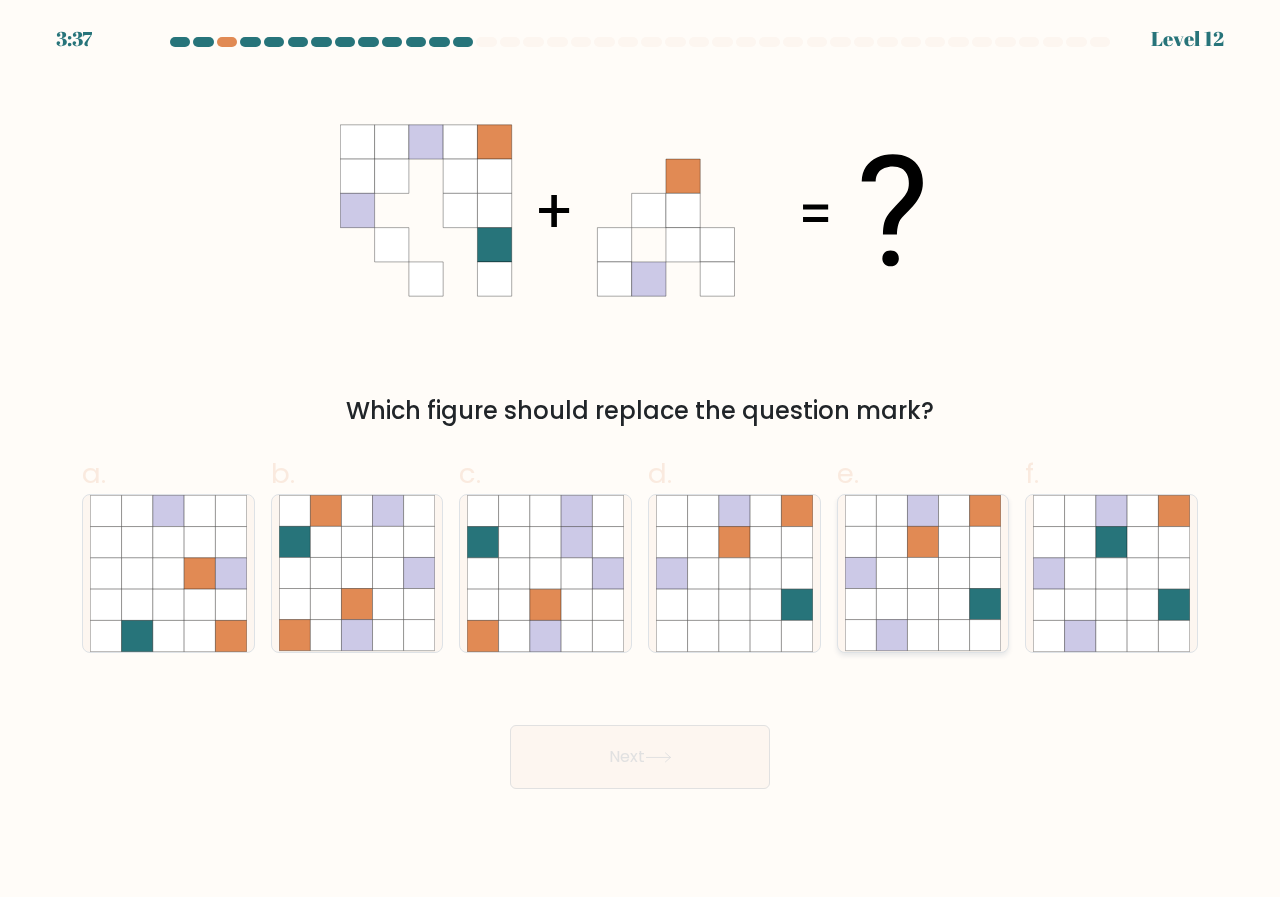 click at bounding box center [954, 542] 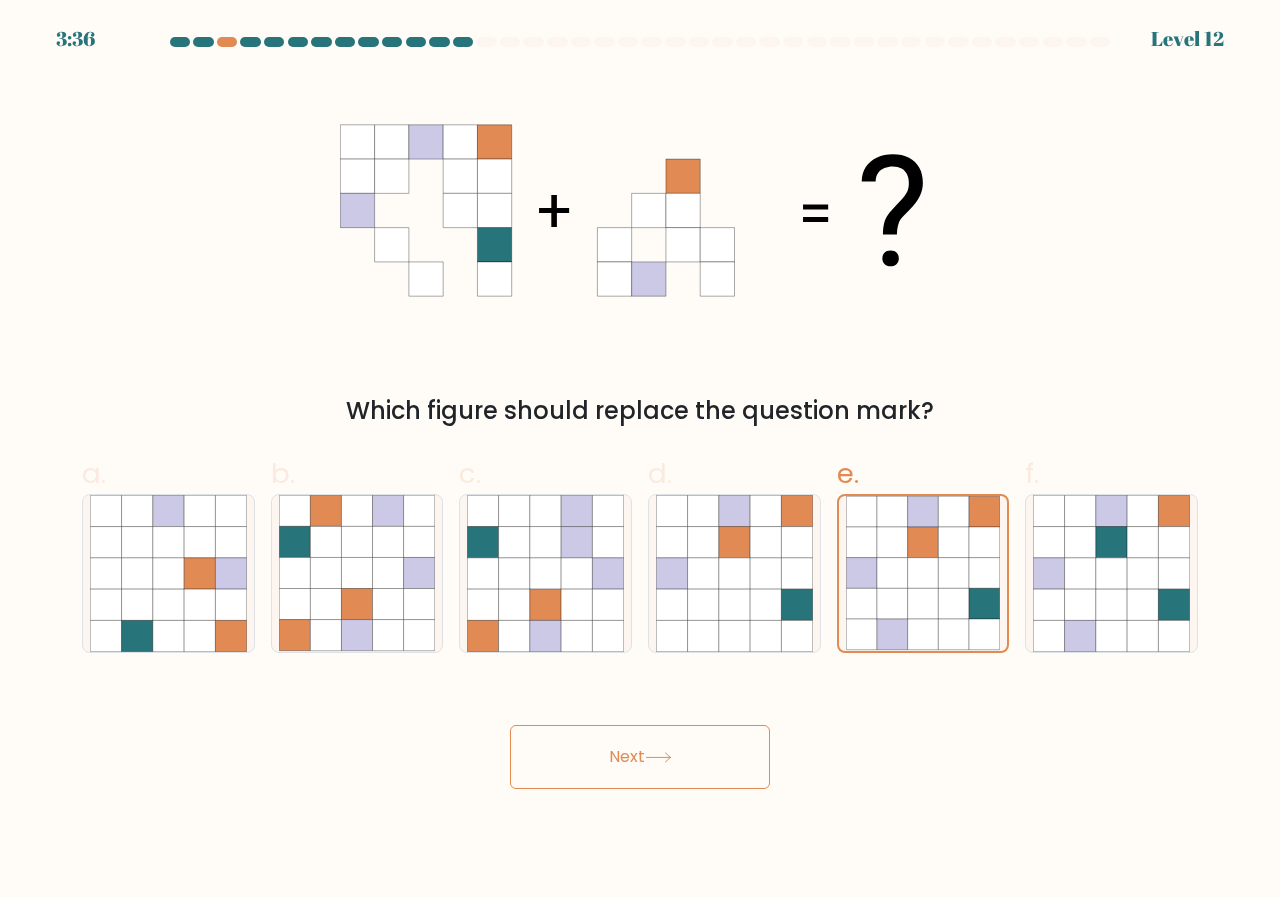click at bounding box center (658, 757) 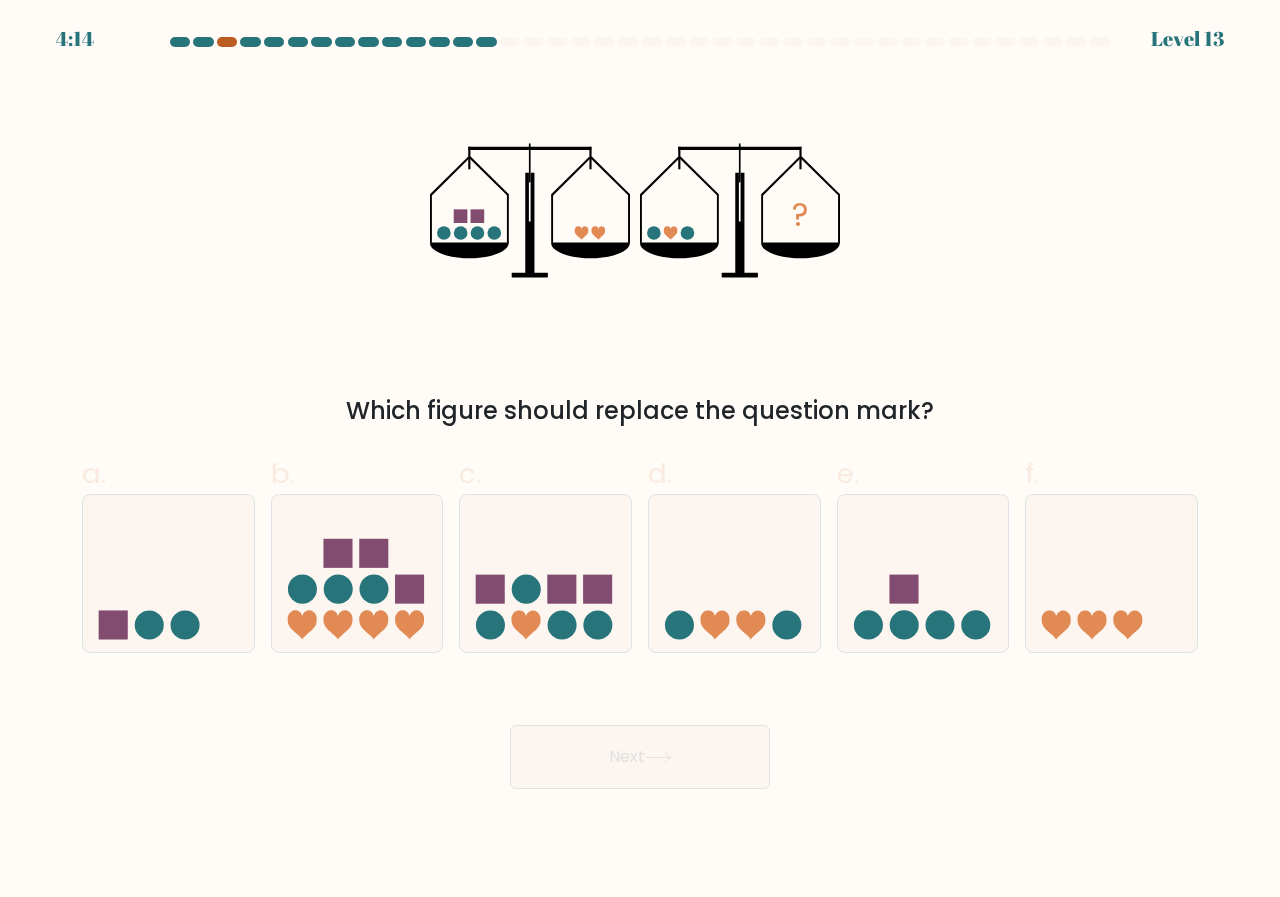 click at bounding box center [227, 42] 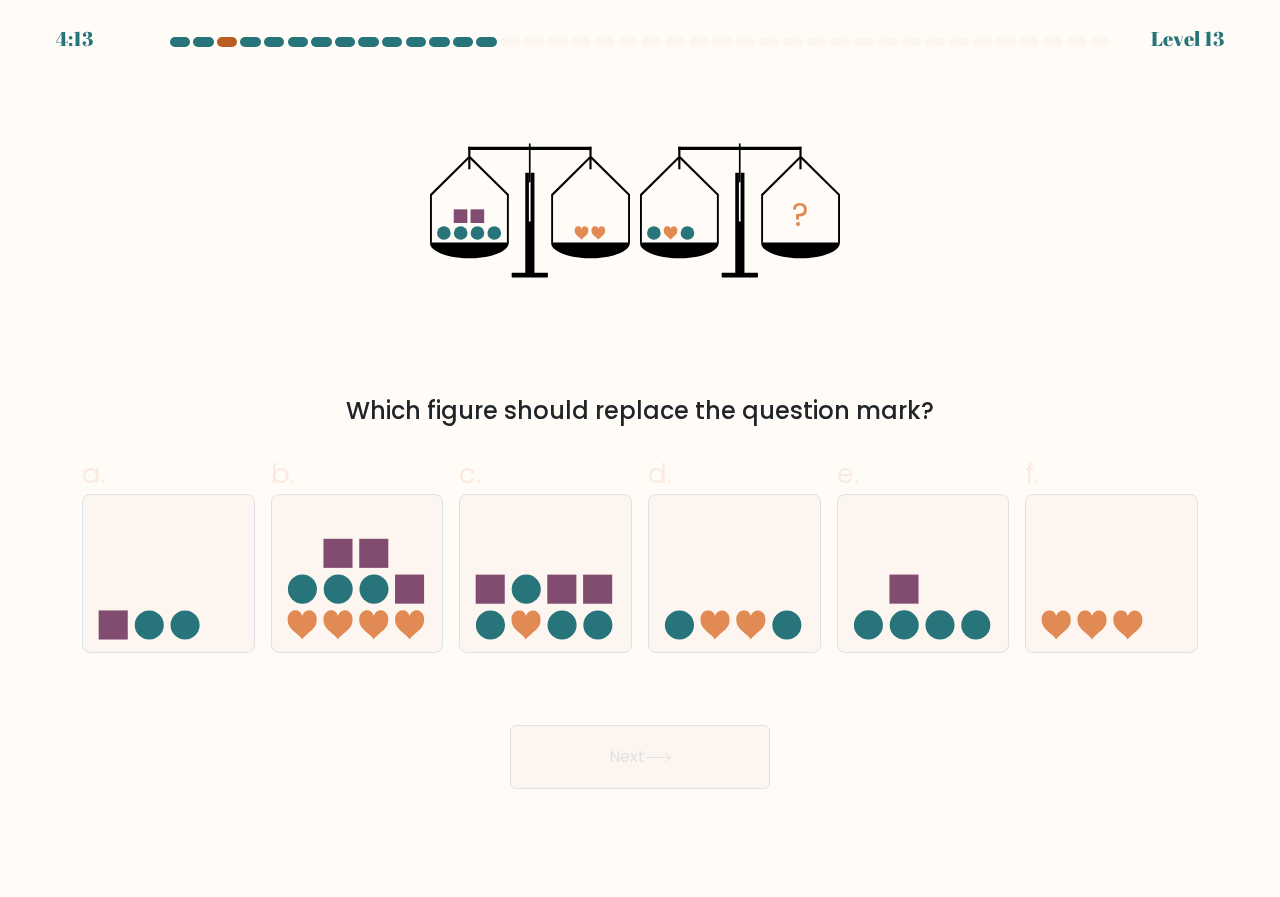 click at bounding box center [227, 42] 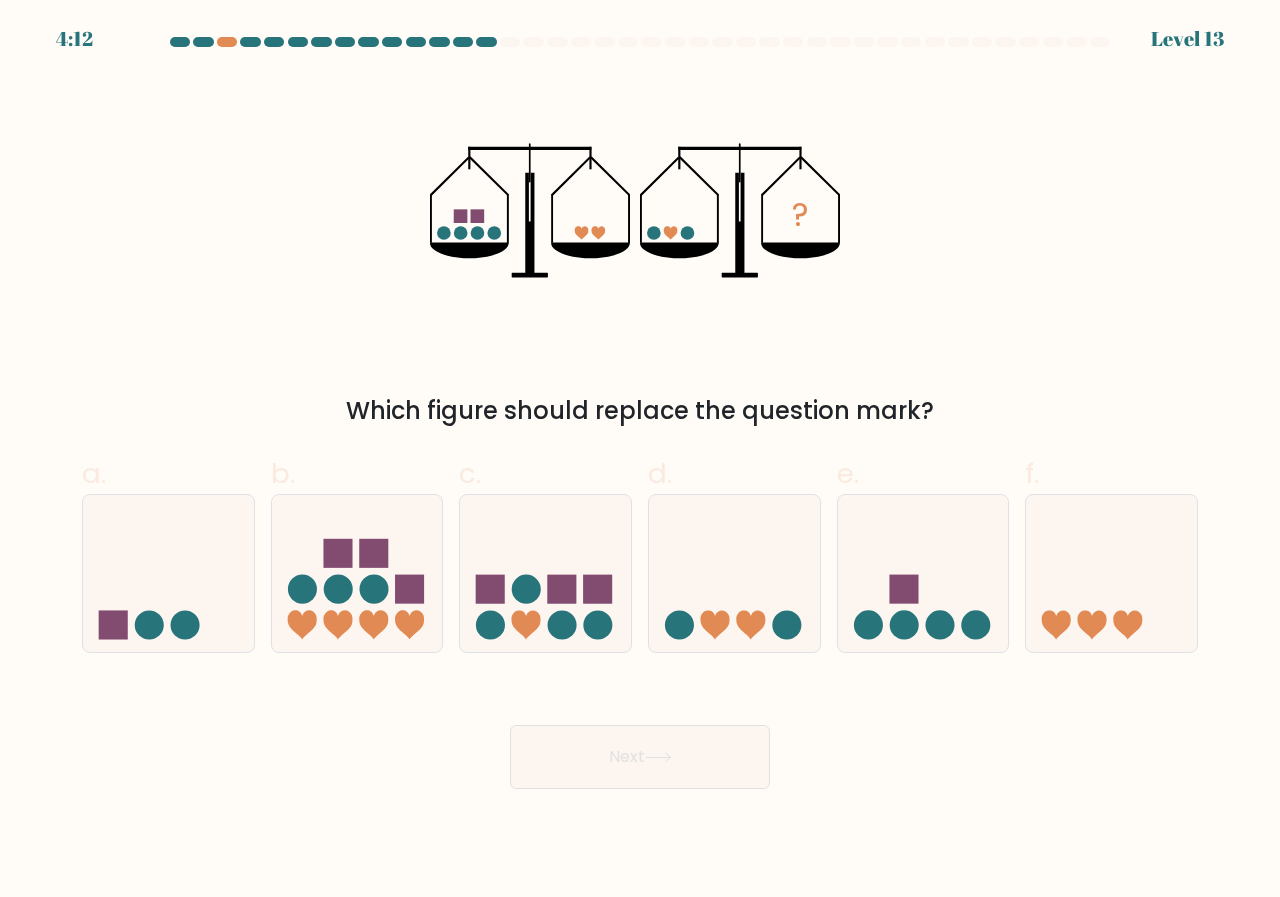drag, startPoint x: 211, startPoint y: 44, endPoint x: 242, endPoint y: 38, distance: 31.575306 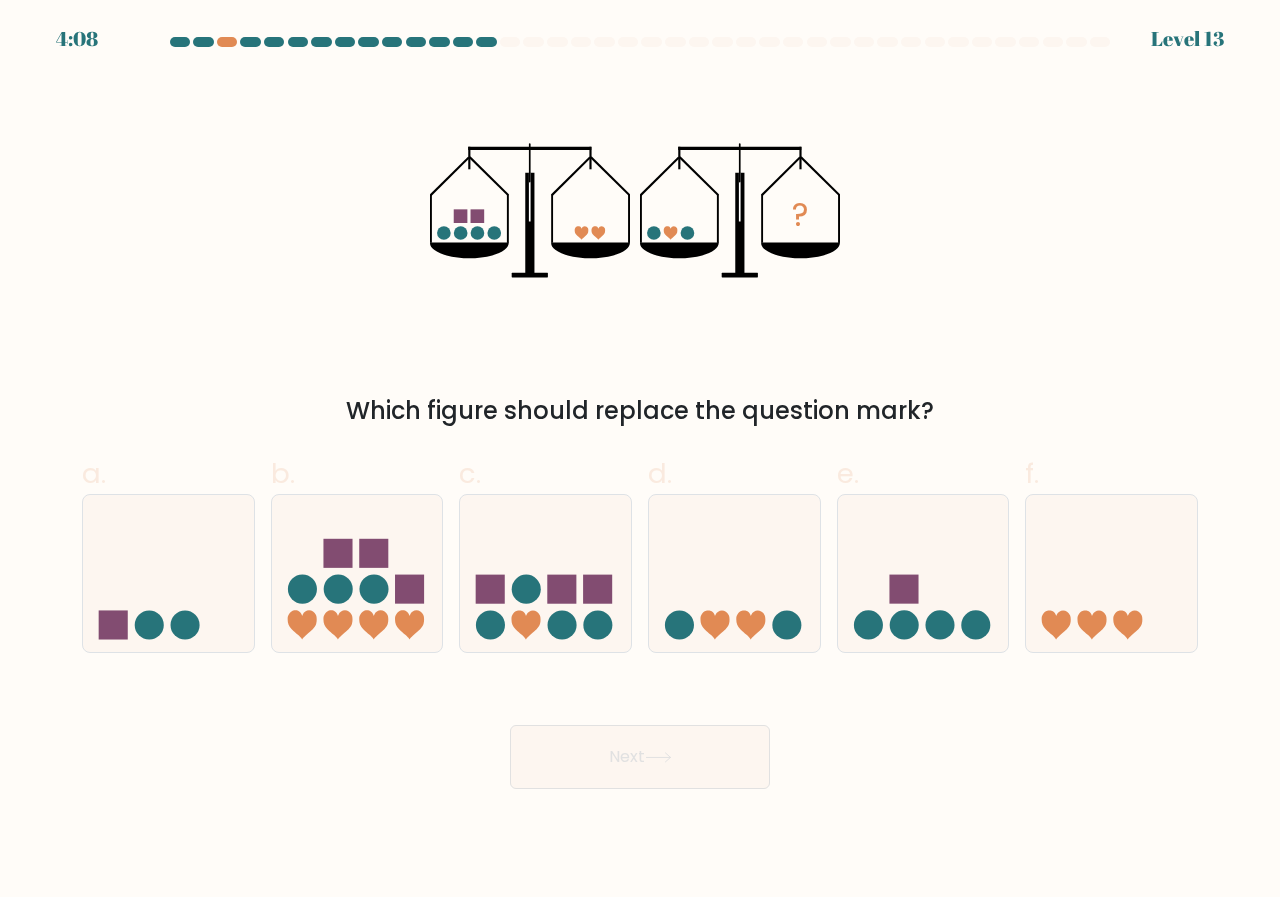 drag, startPoint x: 440, startPoint y: 225, endPoint x: 466, endPoint y: 227, distance: 26.076809 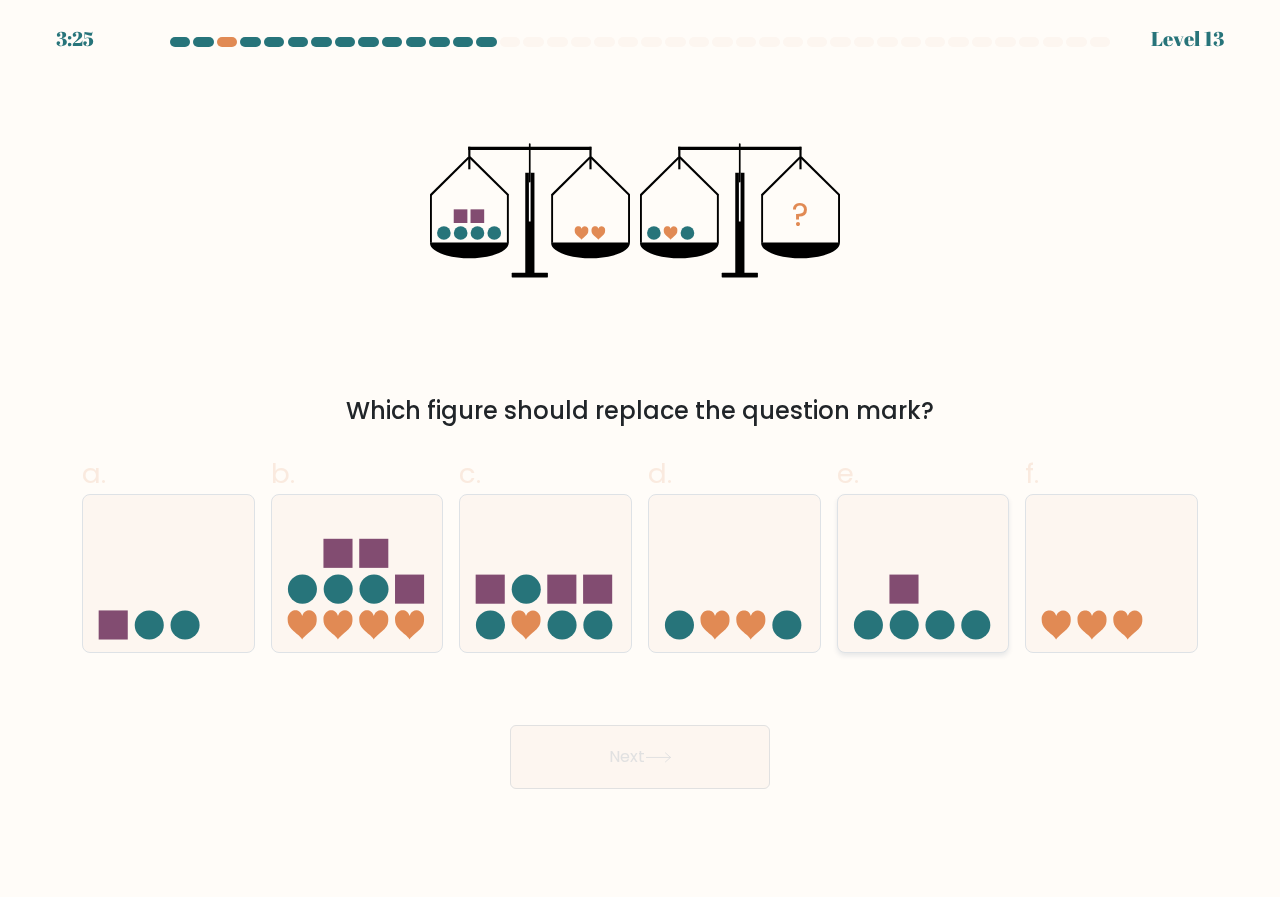 click at bounding box center (903, 589) 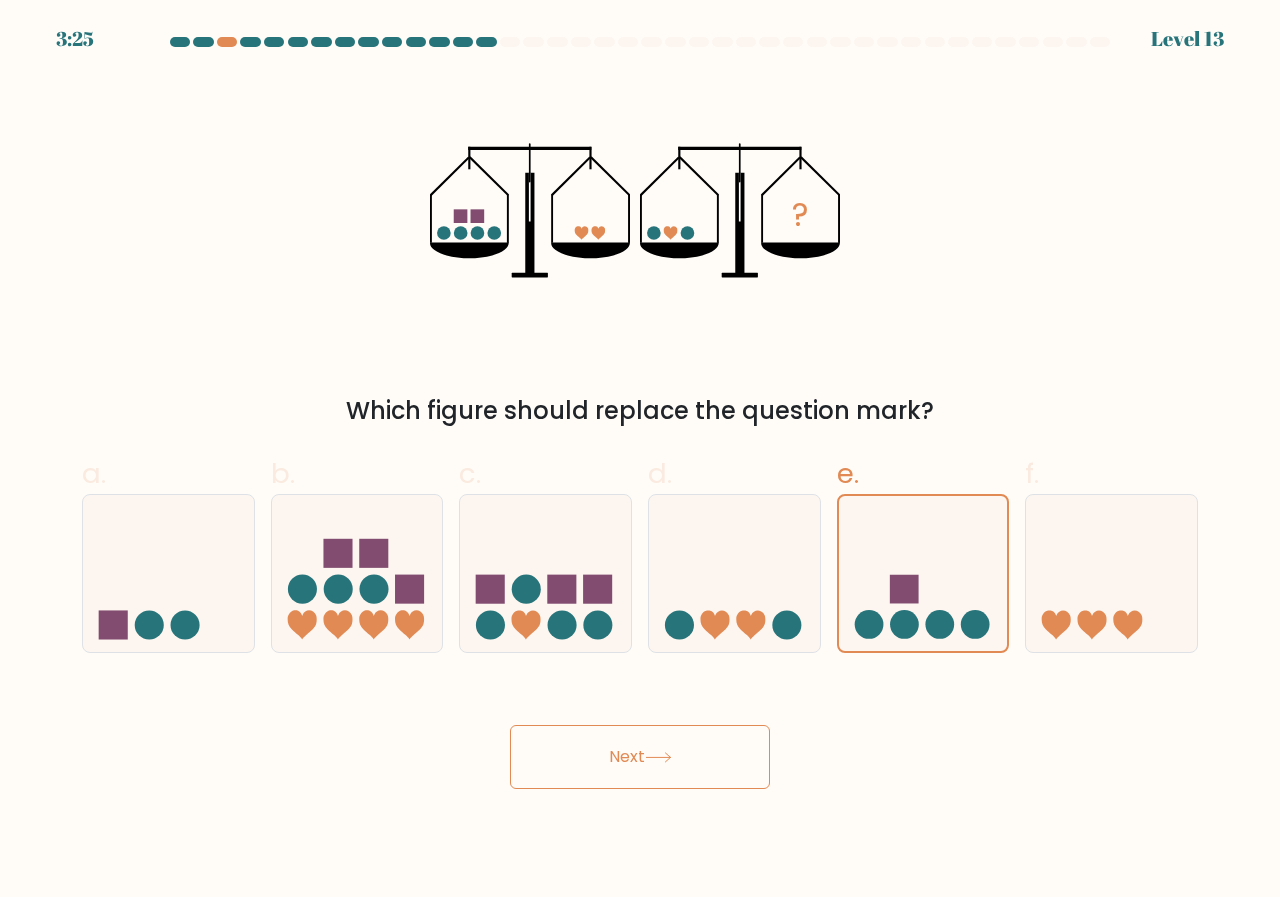 click on "Next" at bounding box center [640, 757] 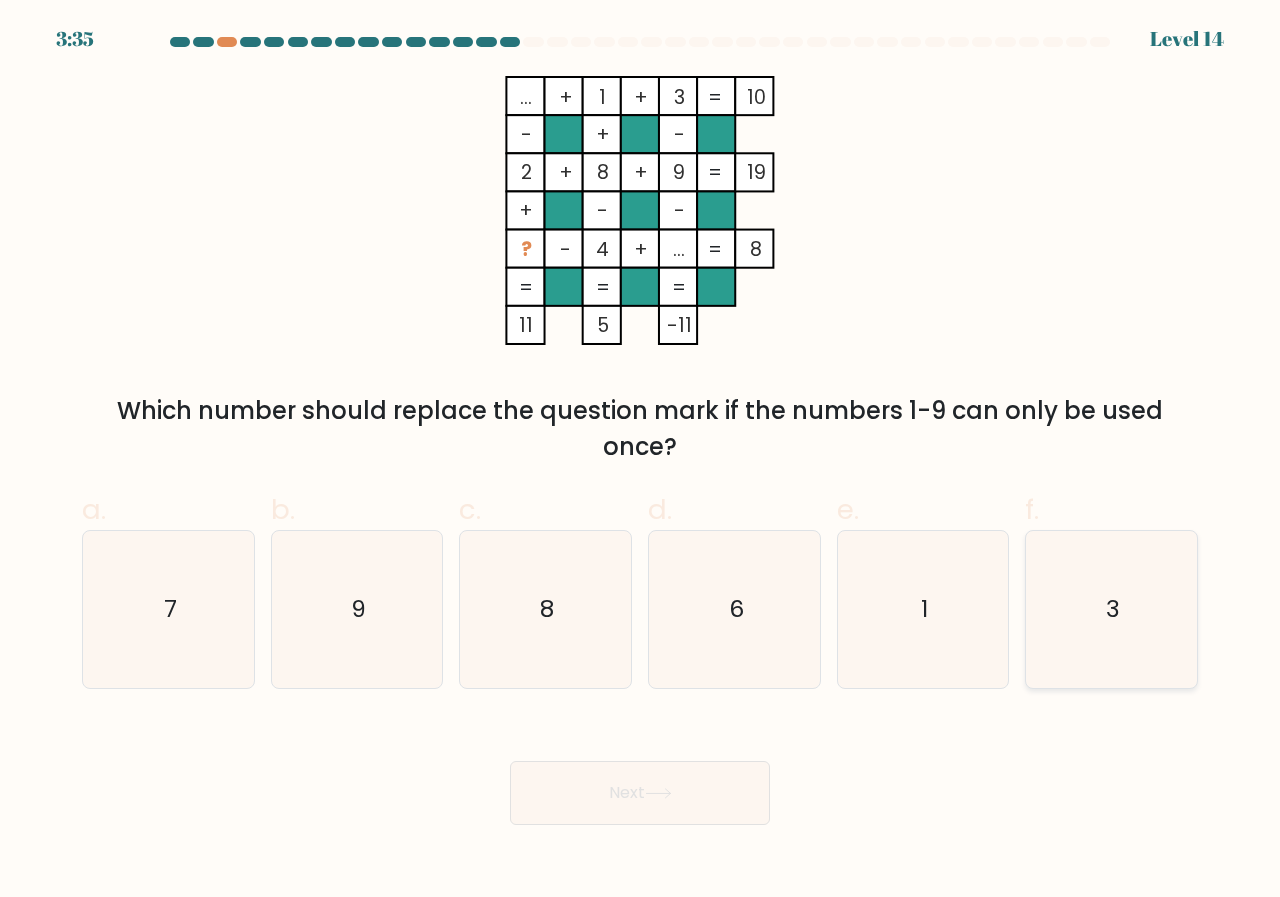 drag, startPoint x: 1166, startPoint y: 669, endPoint x: 1155, endPoint y: 647, distance: 24.596748 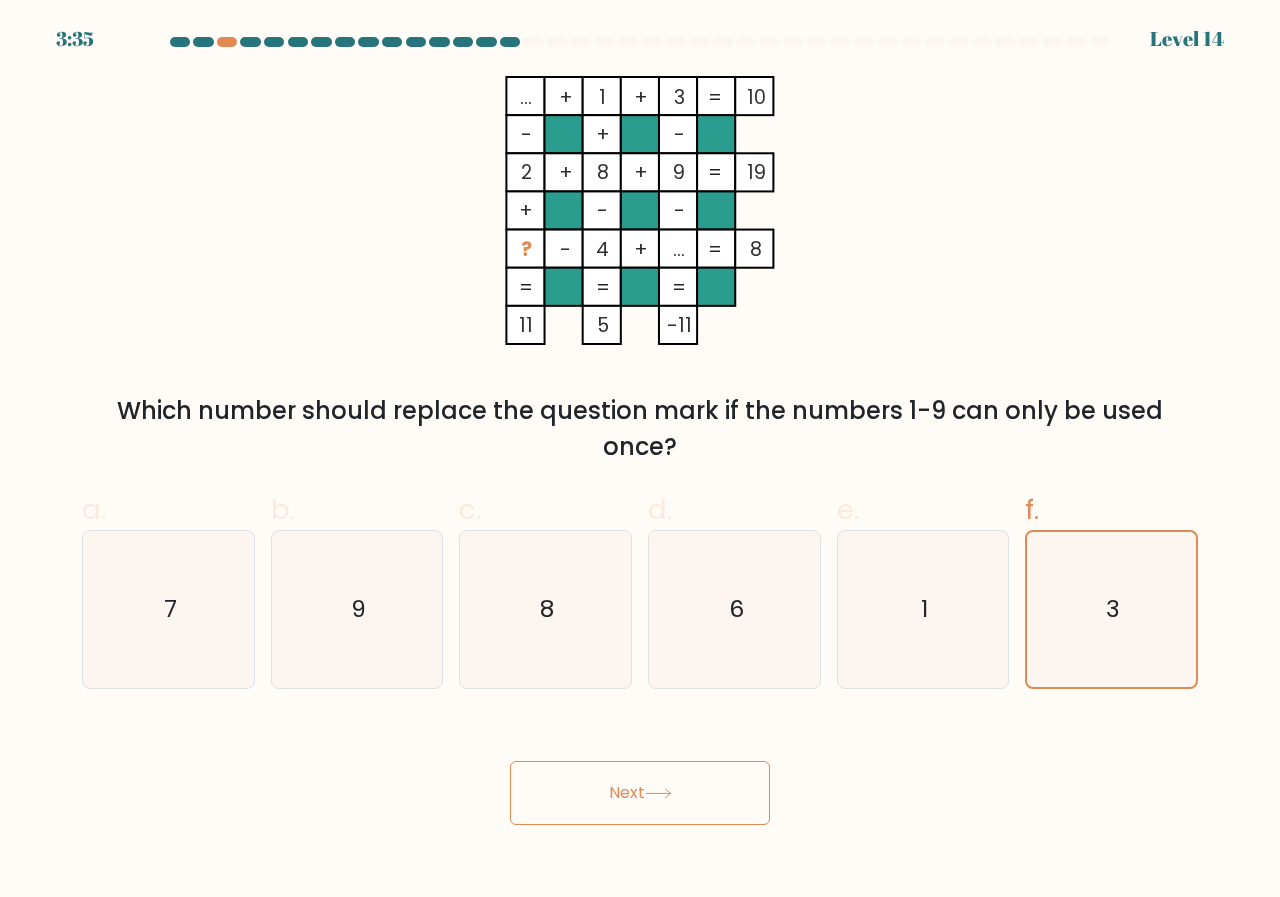drag, startPoint x: 1155, startPoint y: 647, endPoint x: 790, endPoint y: 741, distance: 376.9098 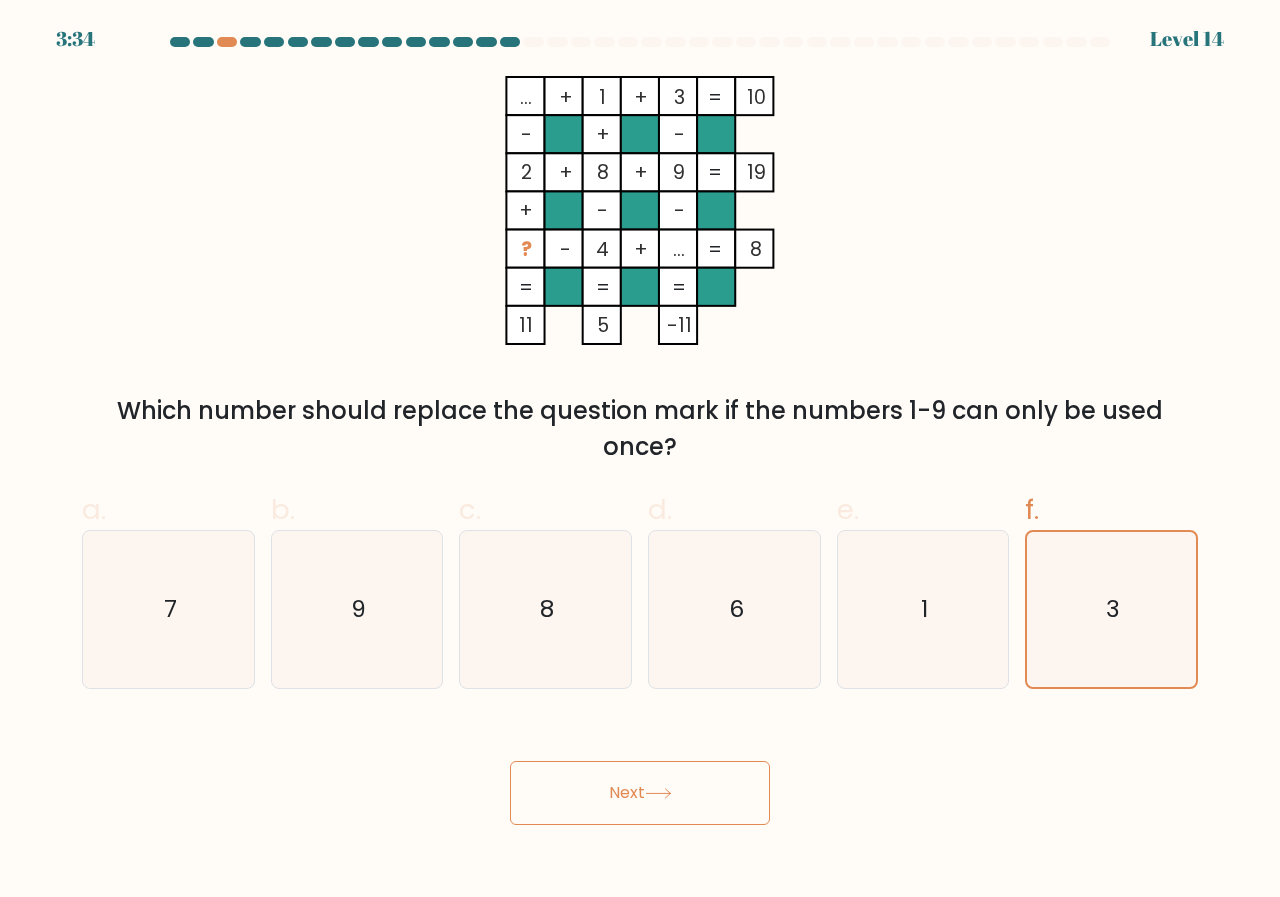 click on "Next" at bounding box center [640, 793] 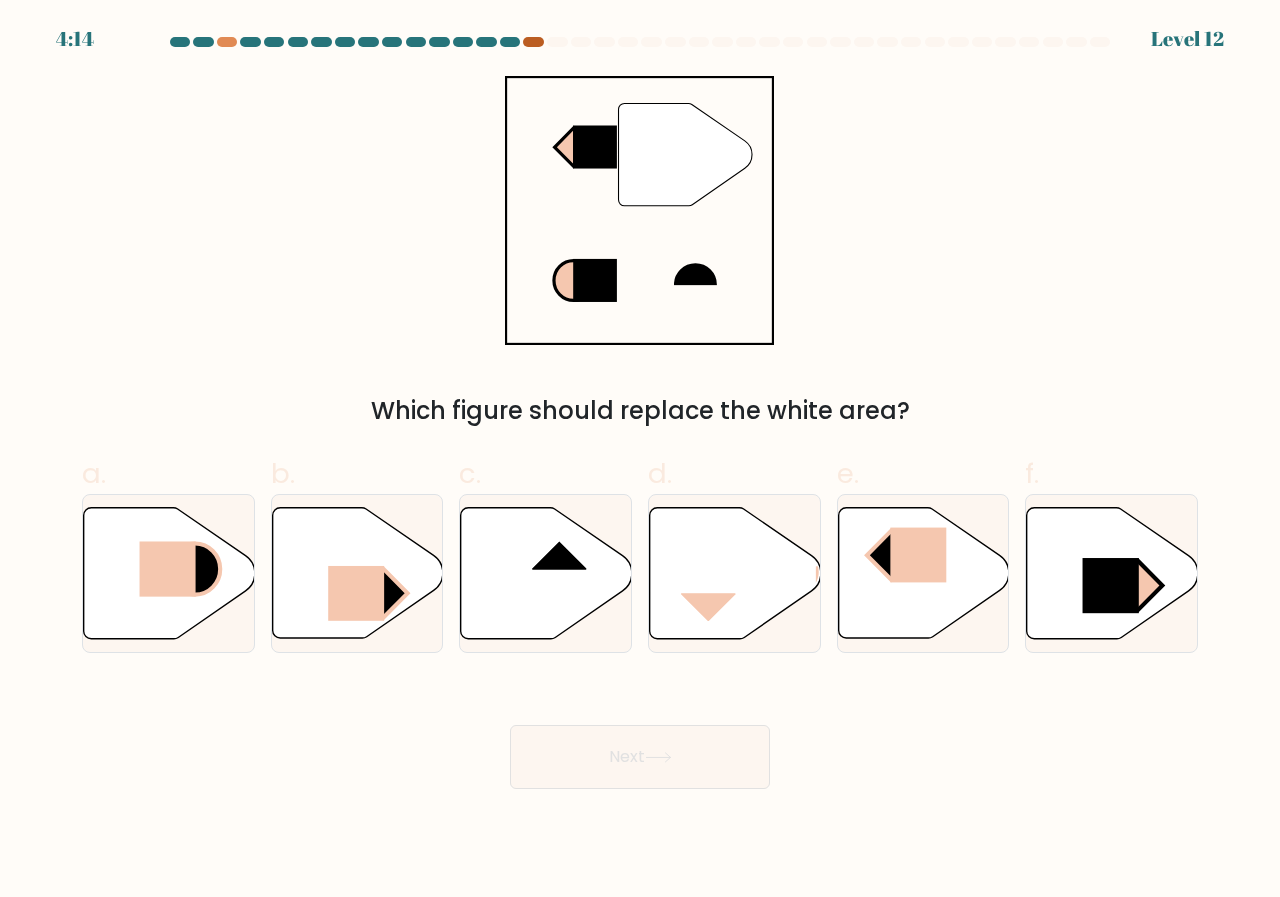 click at bounding box center (533, 42) 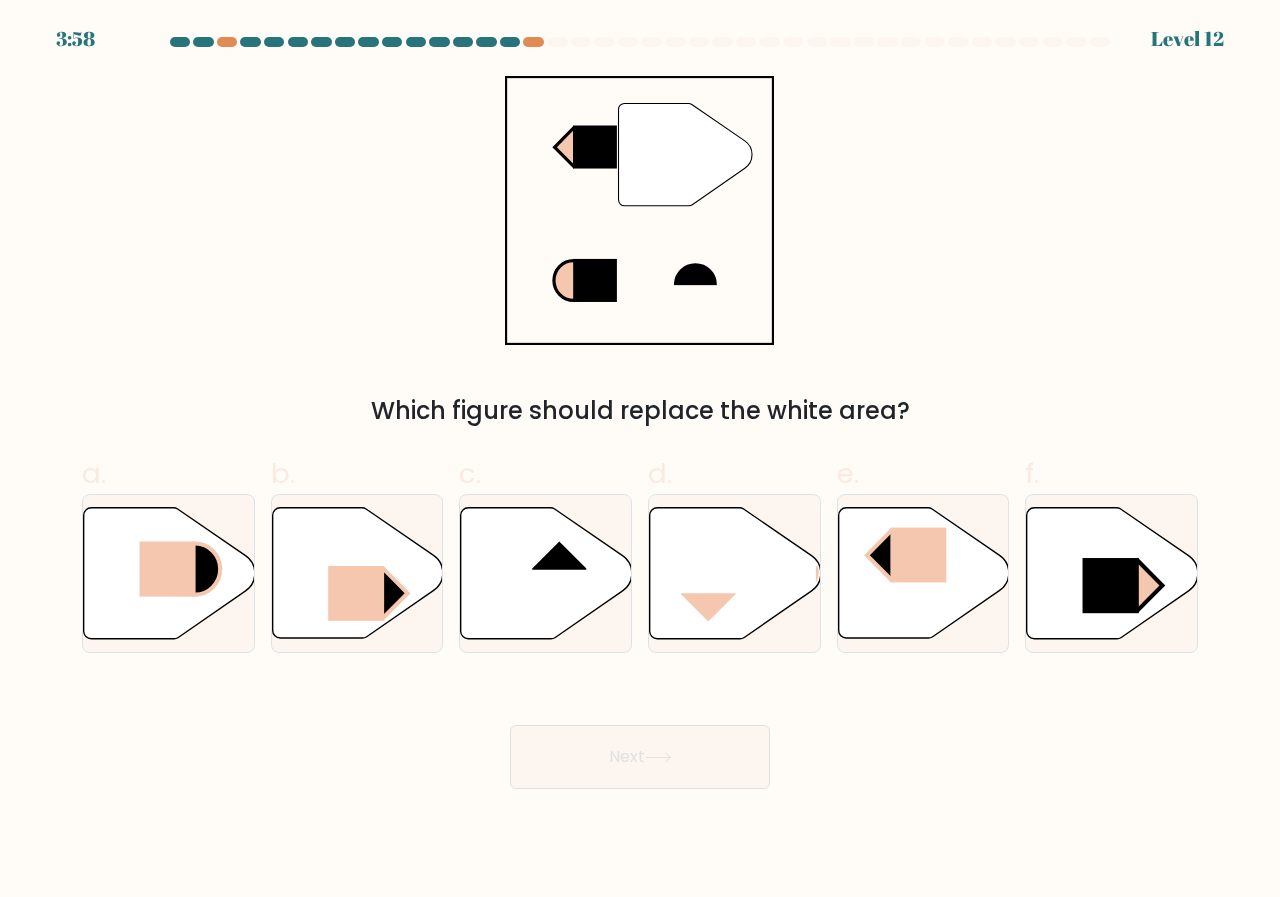 drag, startPoint x: 662, startPoint y: 153, endPoint x: 1207, endPoint y: 262, distance: 555.79315 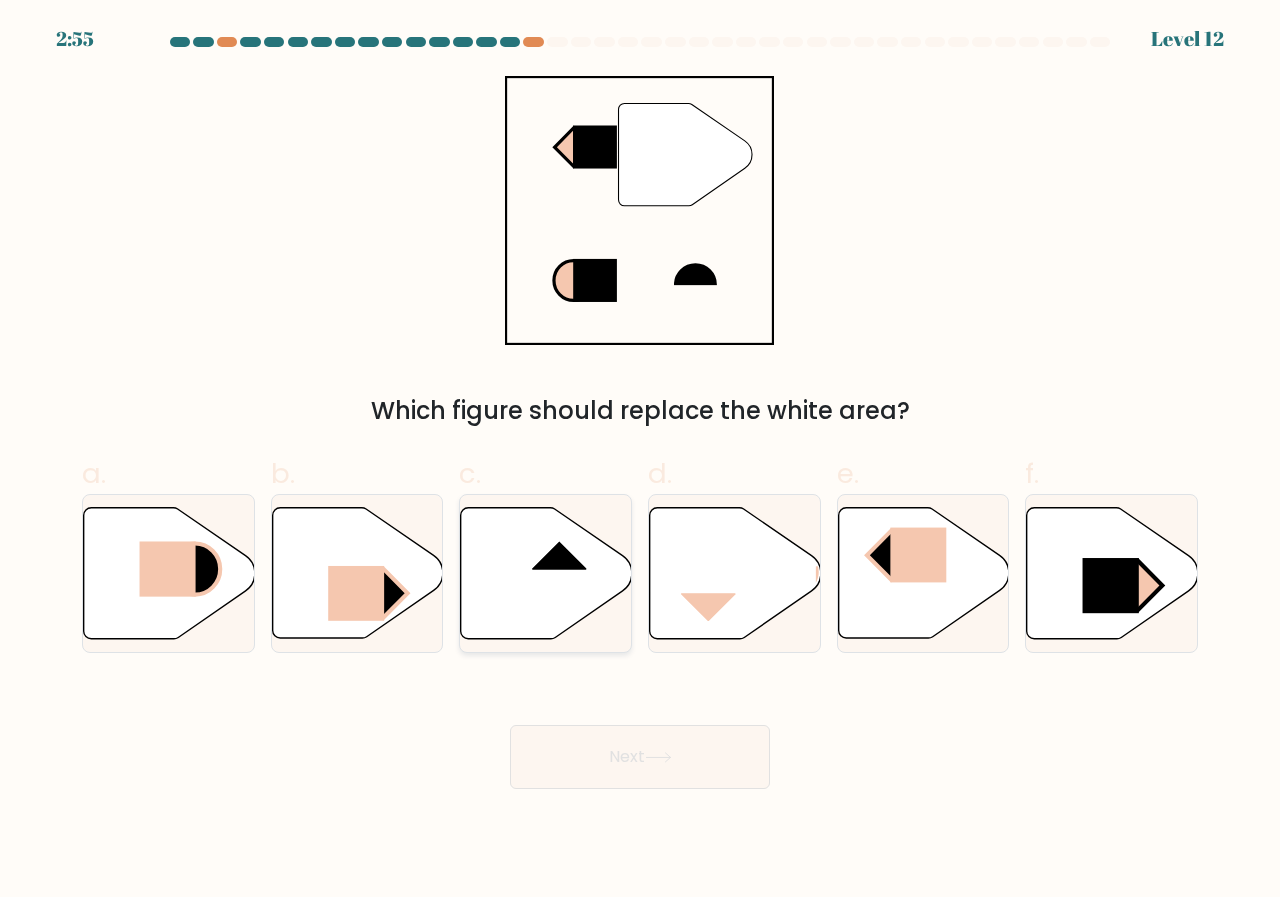 click at bounding box center [546, 573] 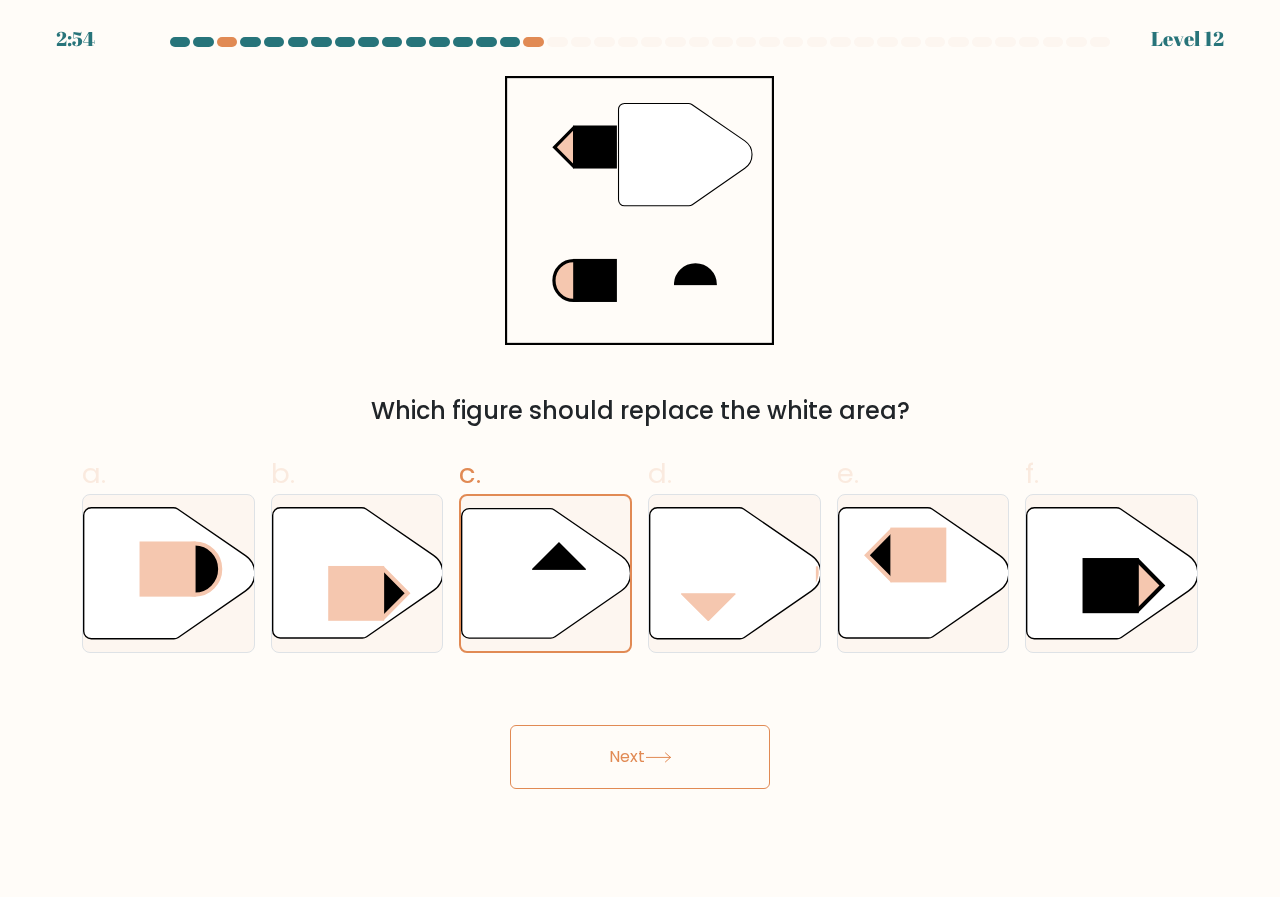 click on "Next" at bounding box center (640, 757) 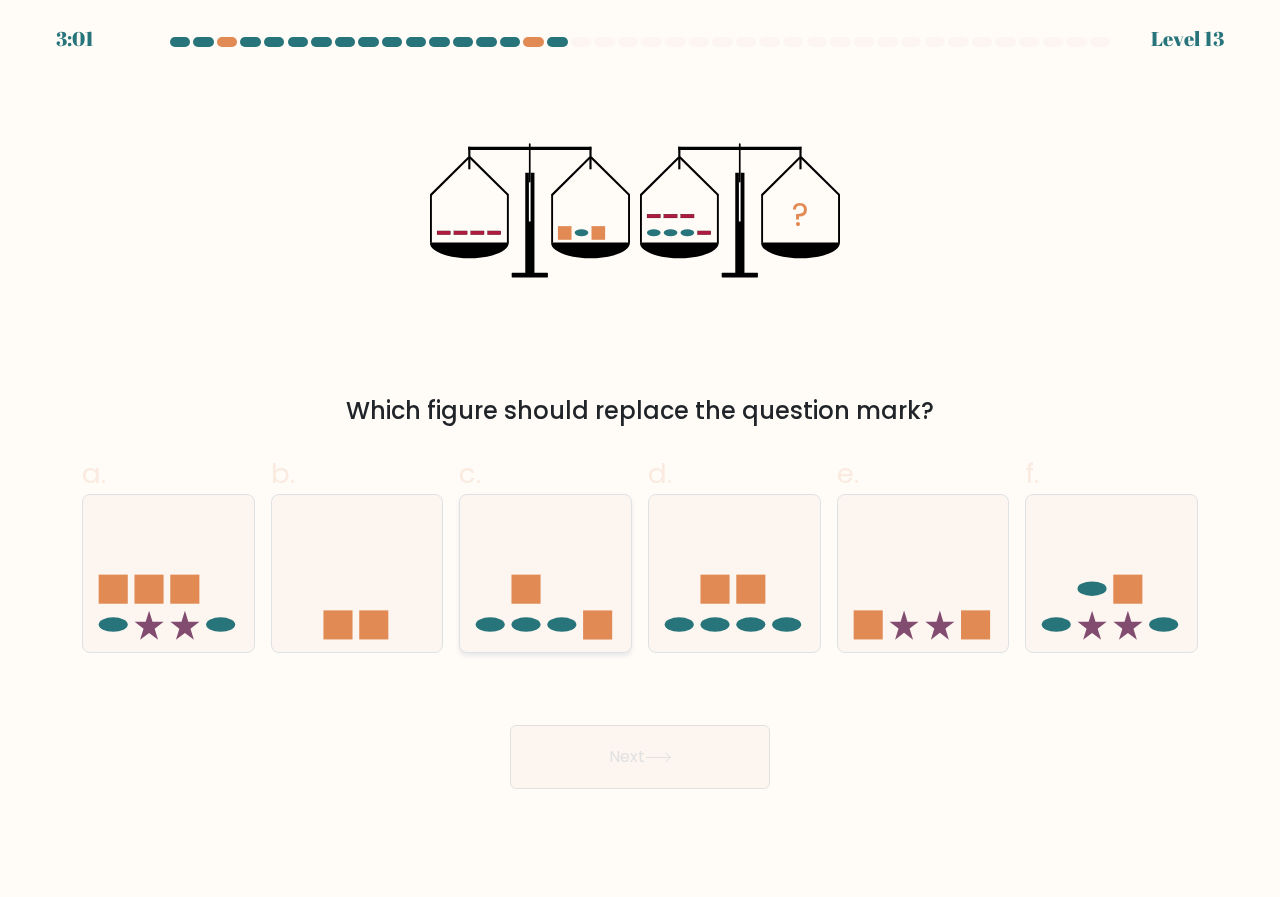 click at bounding box center (545, 573) 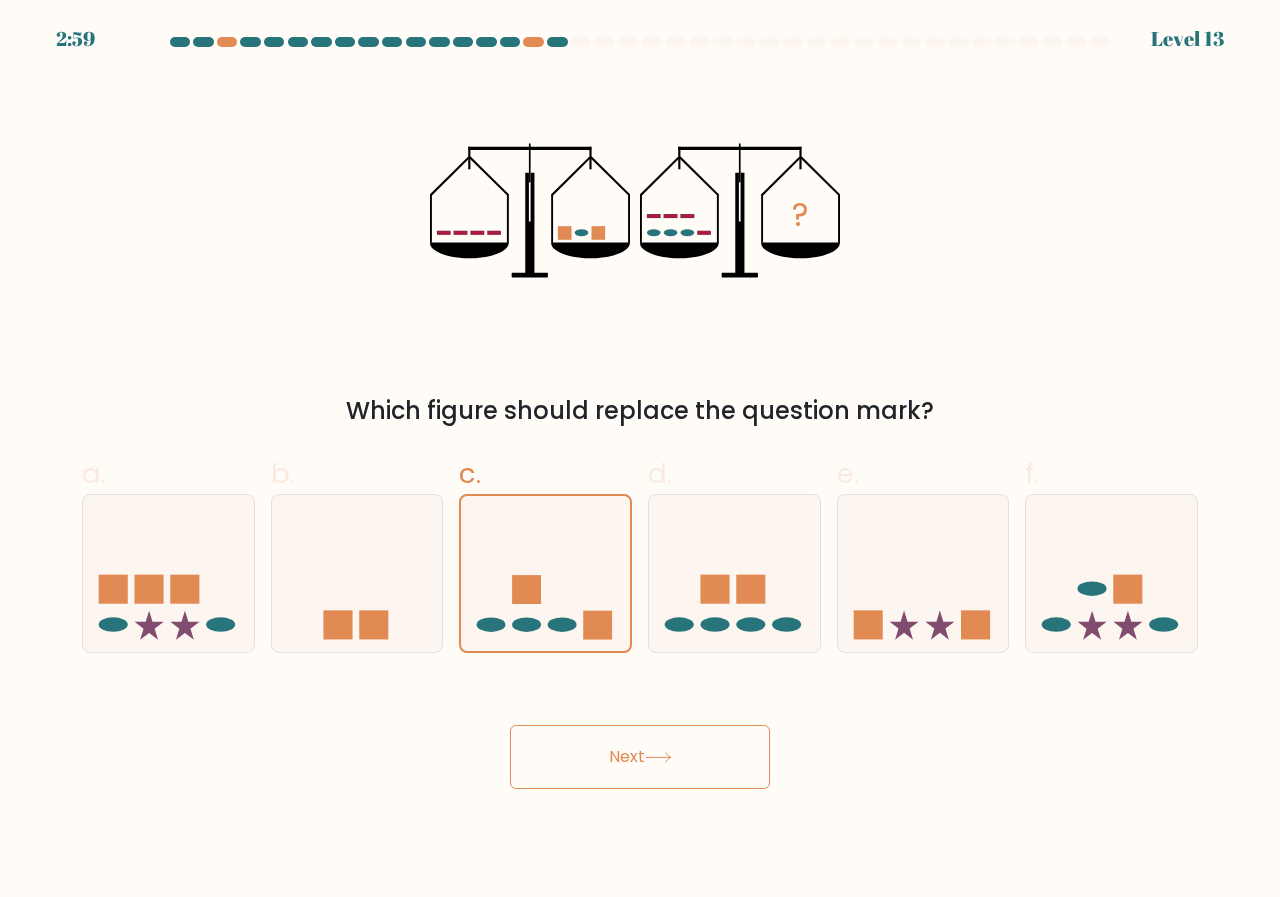 click on "Next" at bounding box center (640, 757) 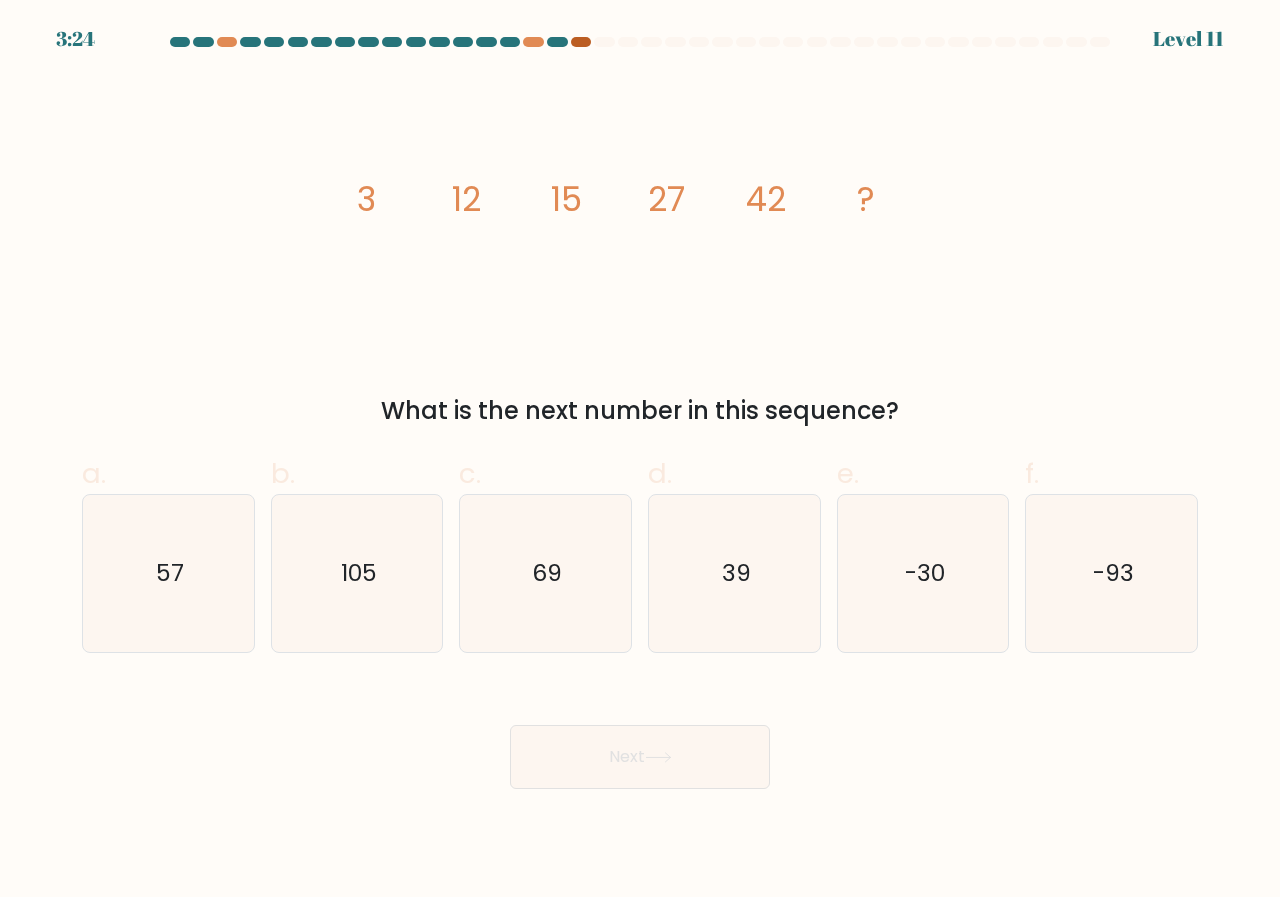 click at bounding box center [581, 42] 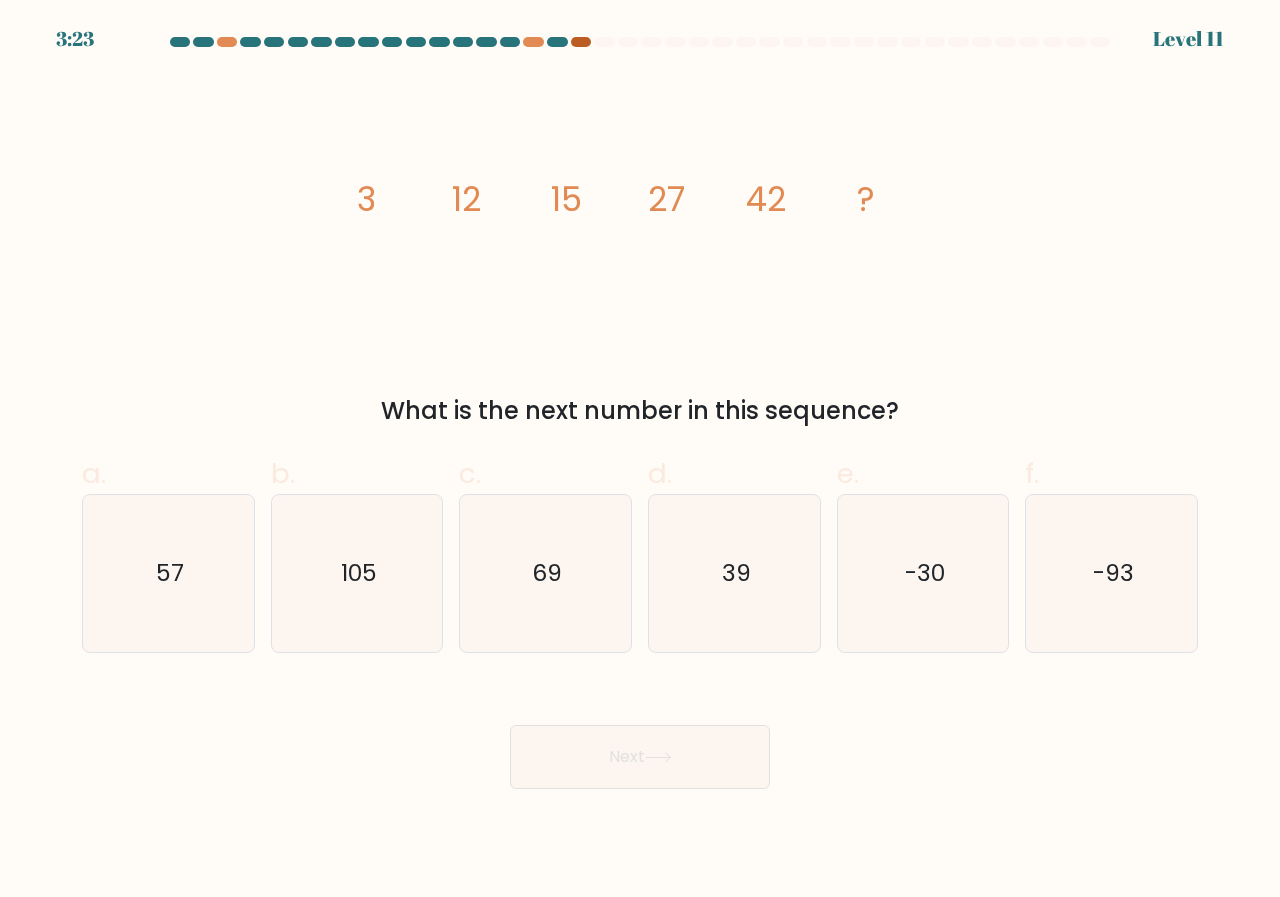 click at bounding box center (581, 42) 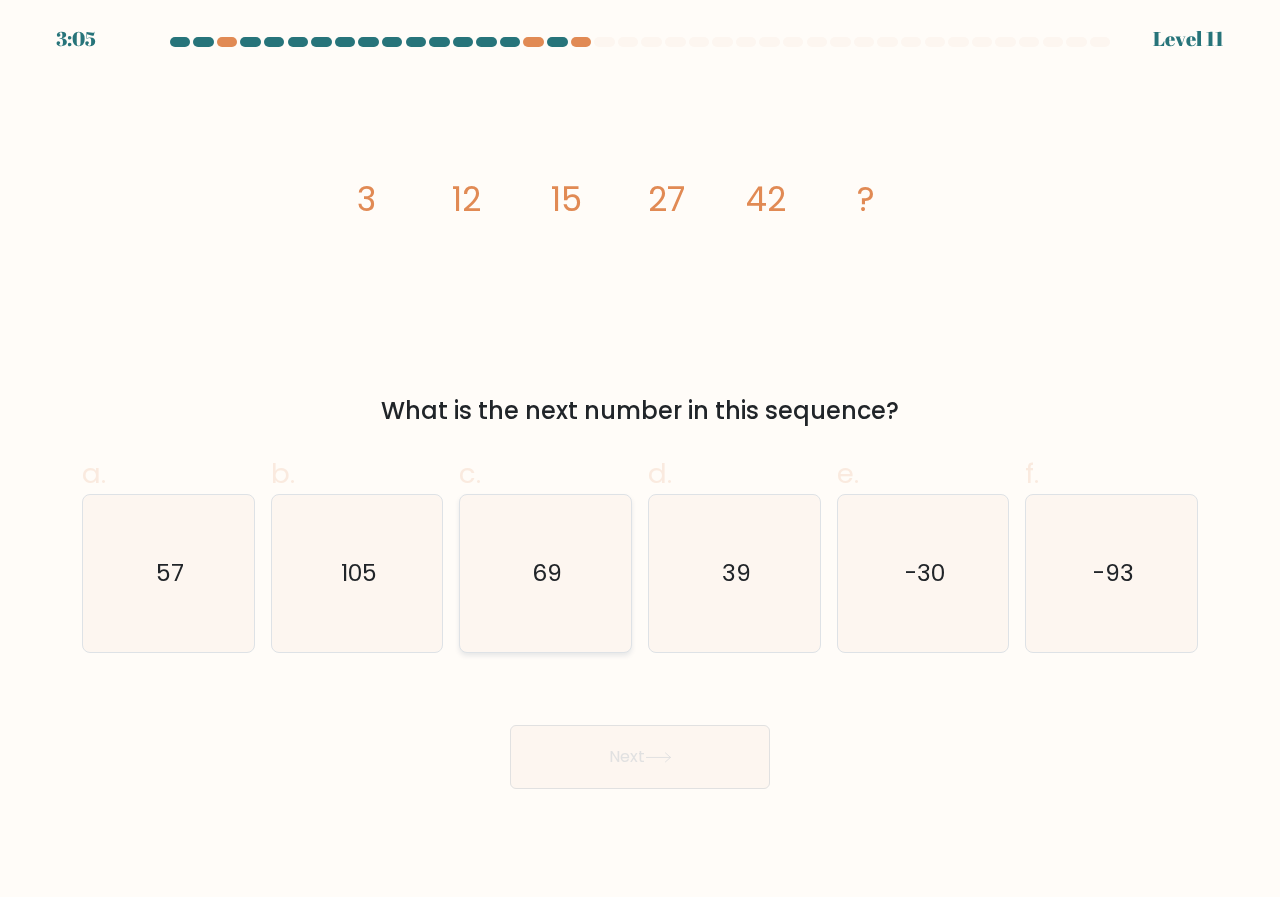 click on "69" at bounding box center (545, 573) 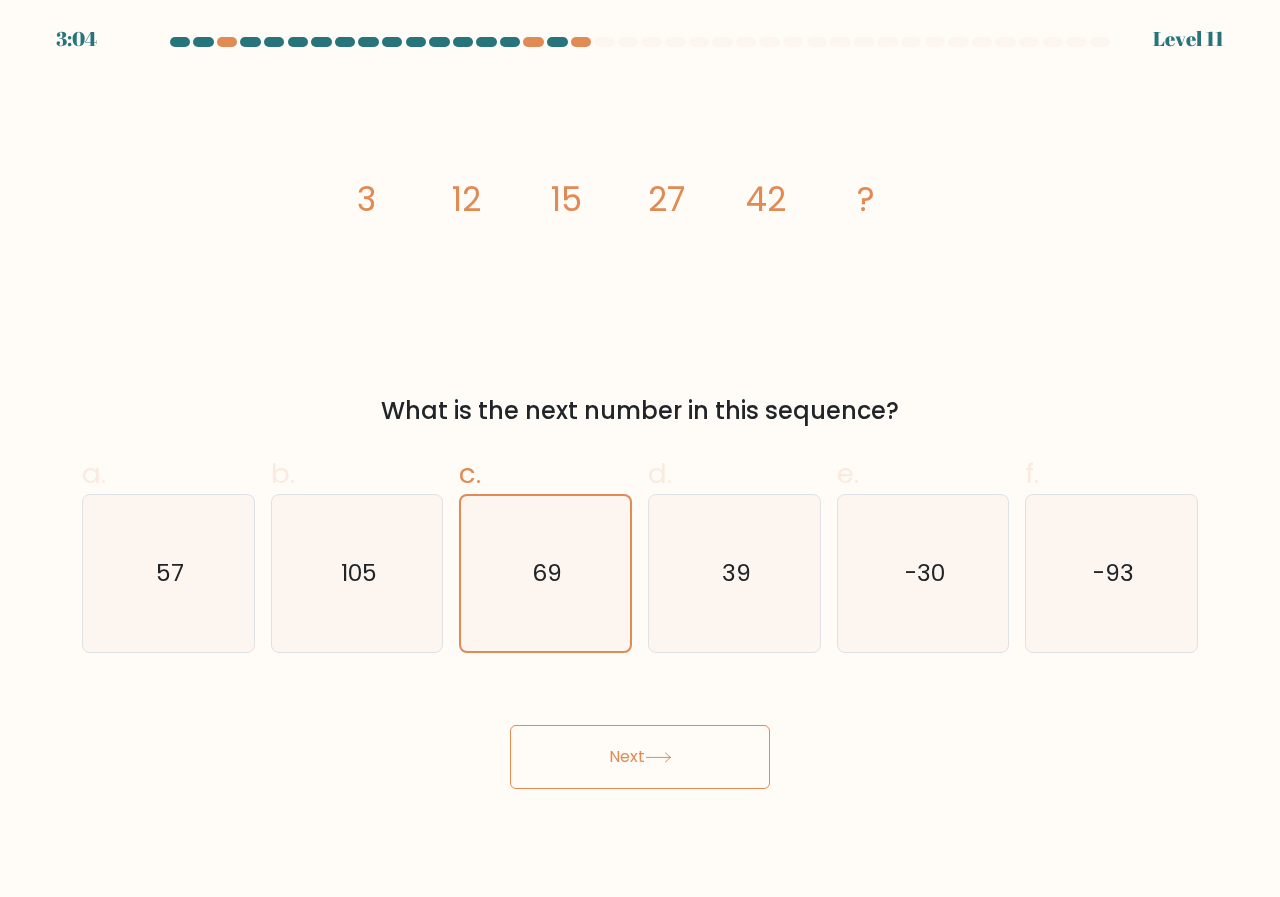 click on "Next" at bounding box center (640, 757) 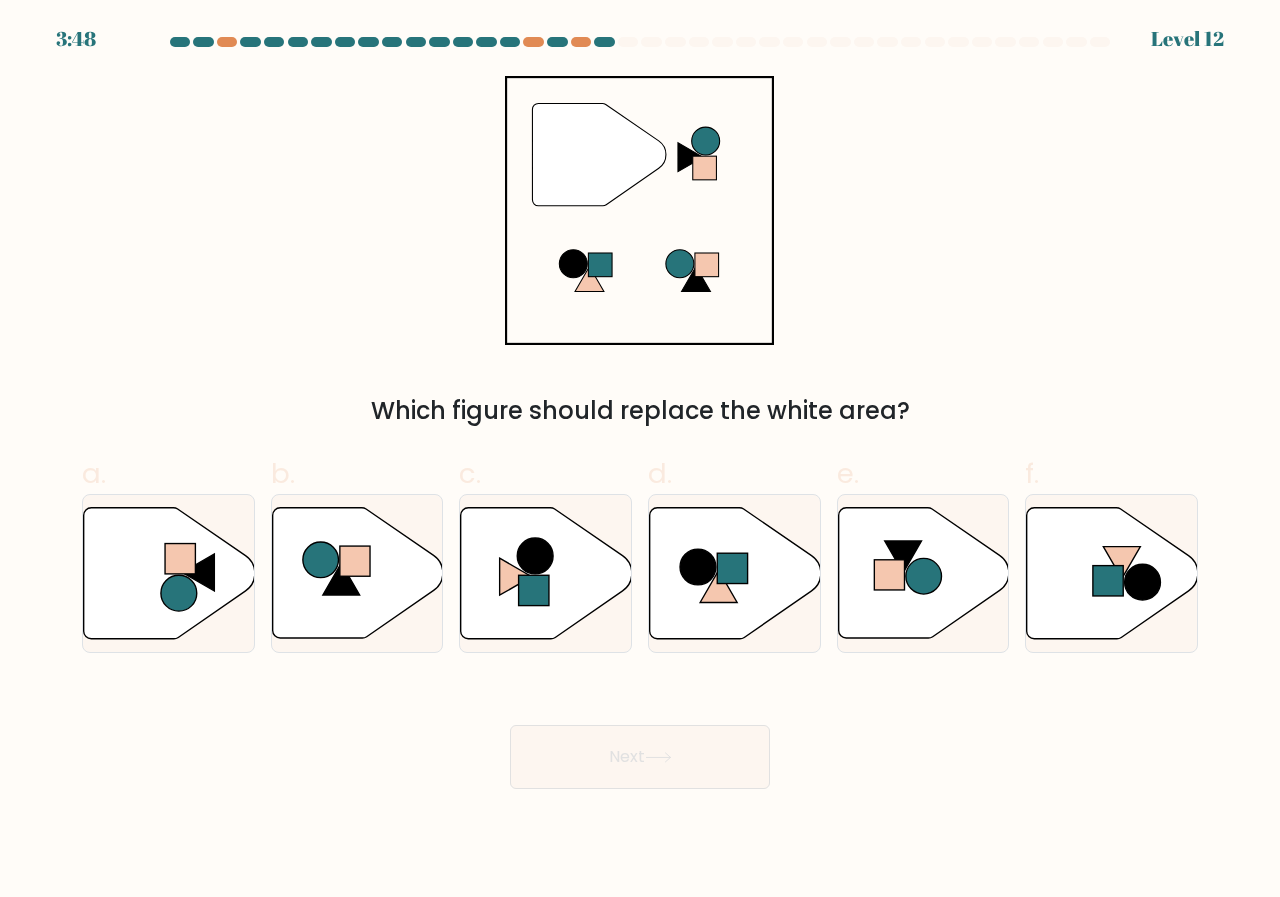 click on """ at bounding box center [639, 210] 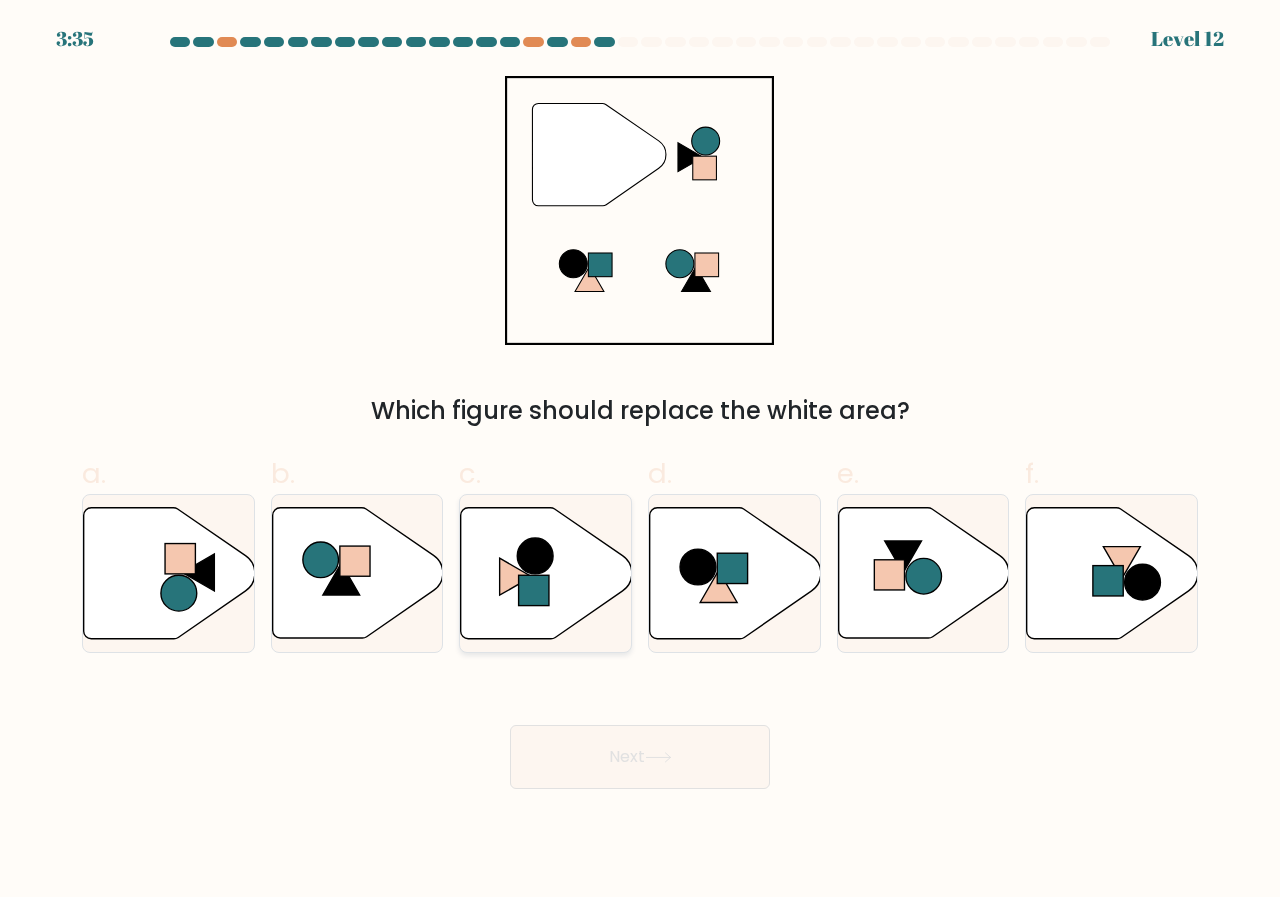 click at bounding box center (546, 573) 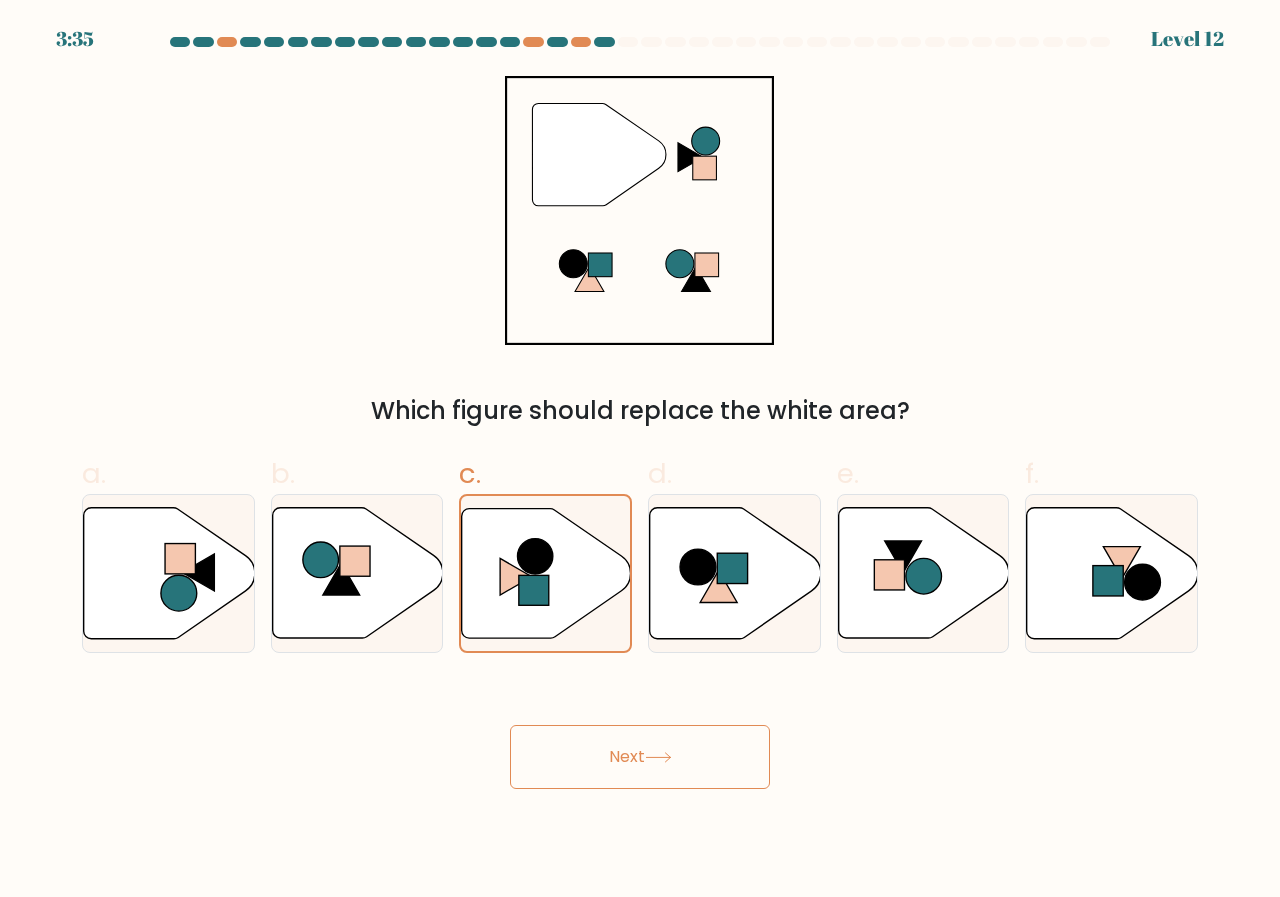 click on "Next" at bounding box center [640, 757] 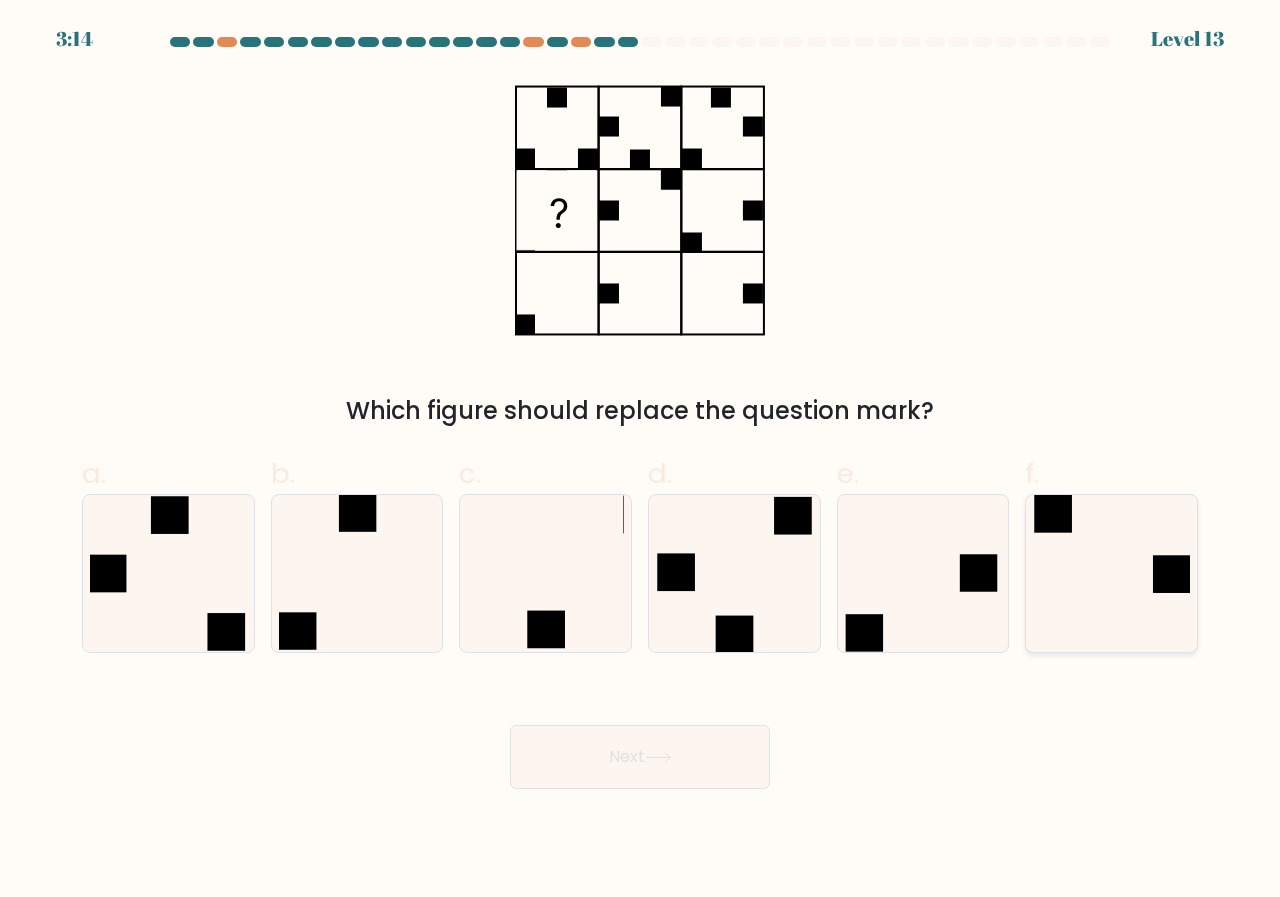 click at bounding box center (1111, 573) 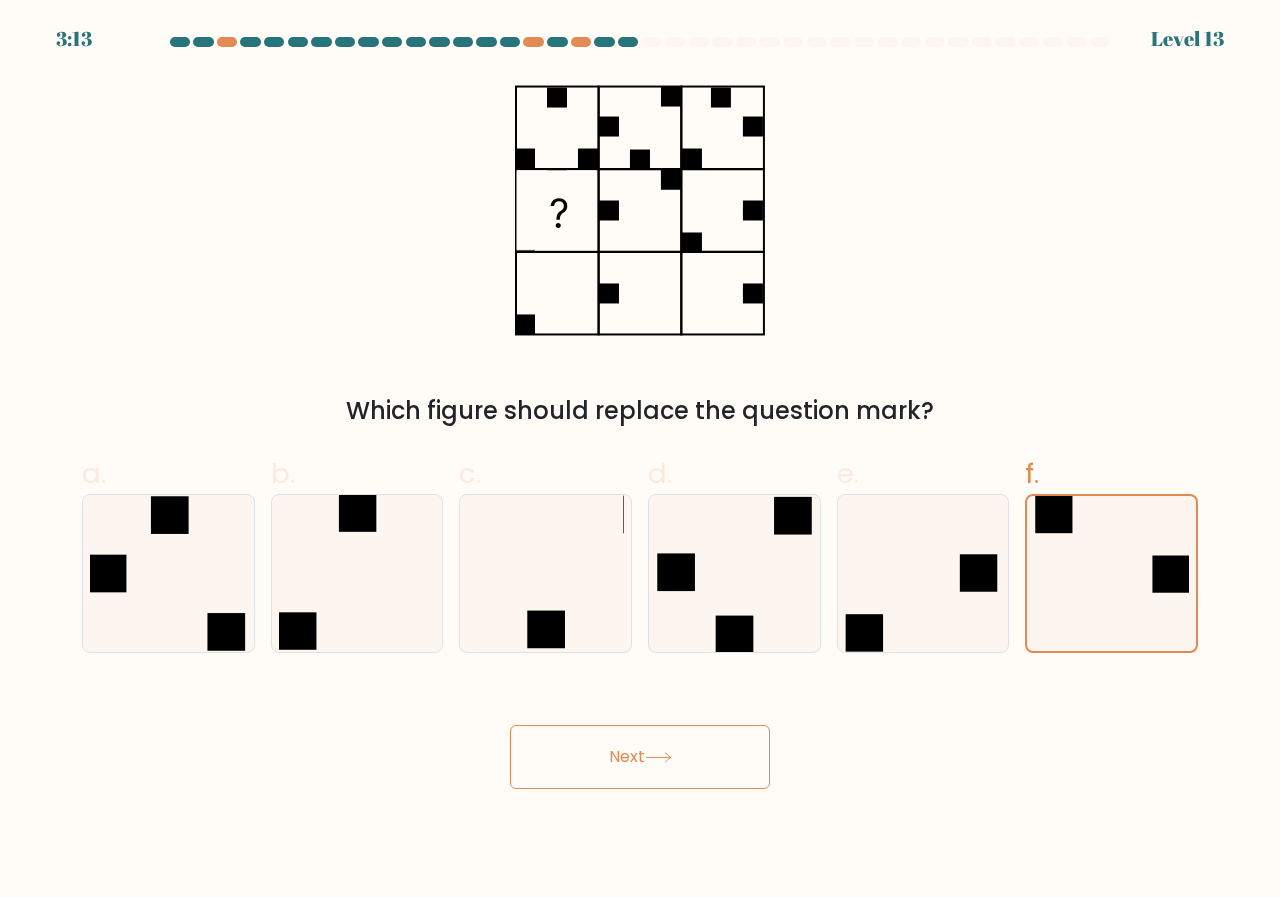 click on "Next" at bounding box center [640, 757] 